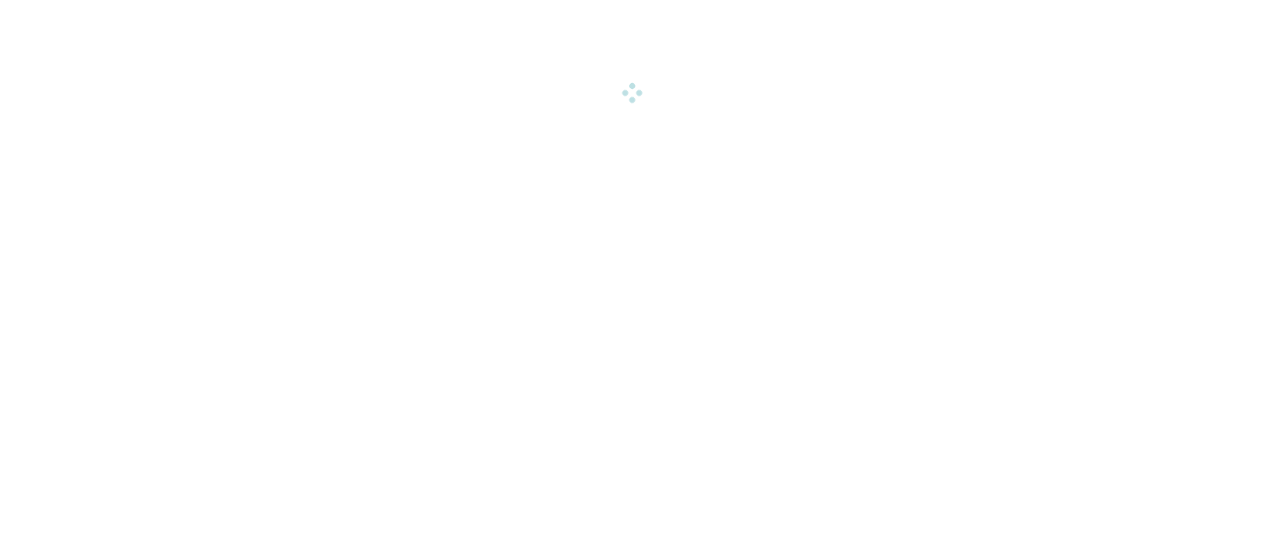 scroll, scrollTop: 0, scrollLeft: 0, axis: both 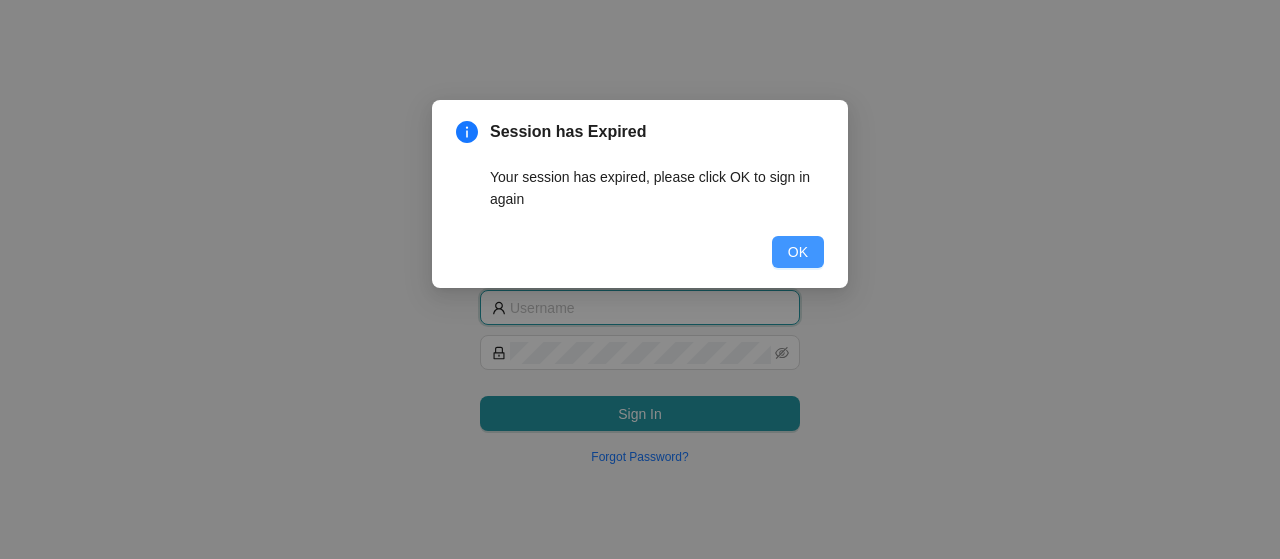 type on "[EMAIL_ADDRESS][DOMAIN_NAME]" 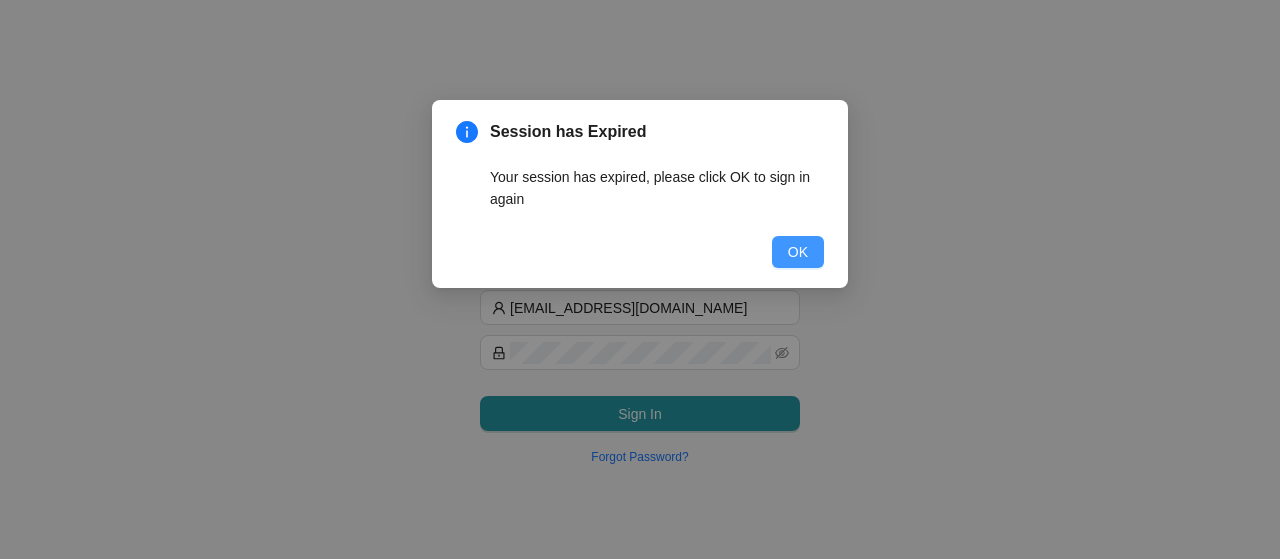 click on "OK" at bounding box center (798, 252) 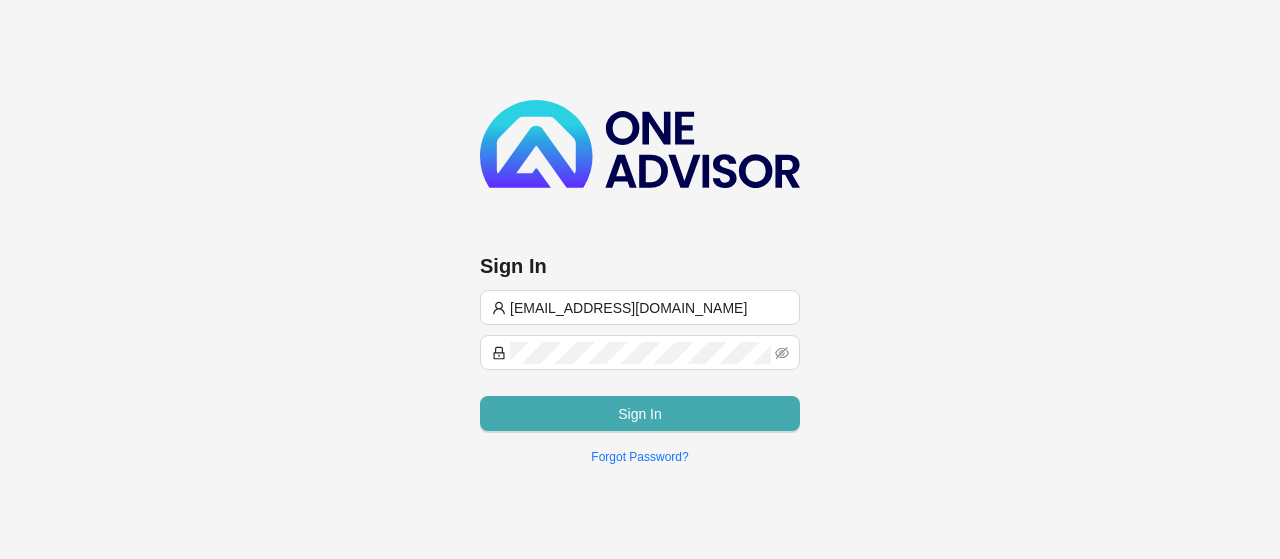 click on "Sign In" at bounding box center [640, 414] 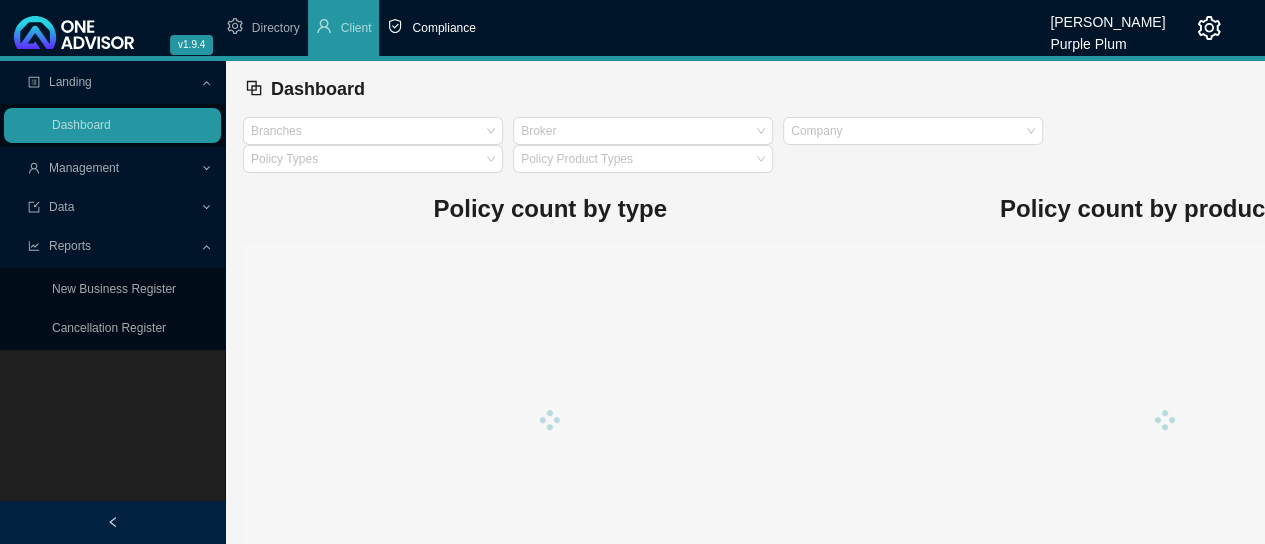 click on "Compliance" at bounding box center [443, 28] 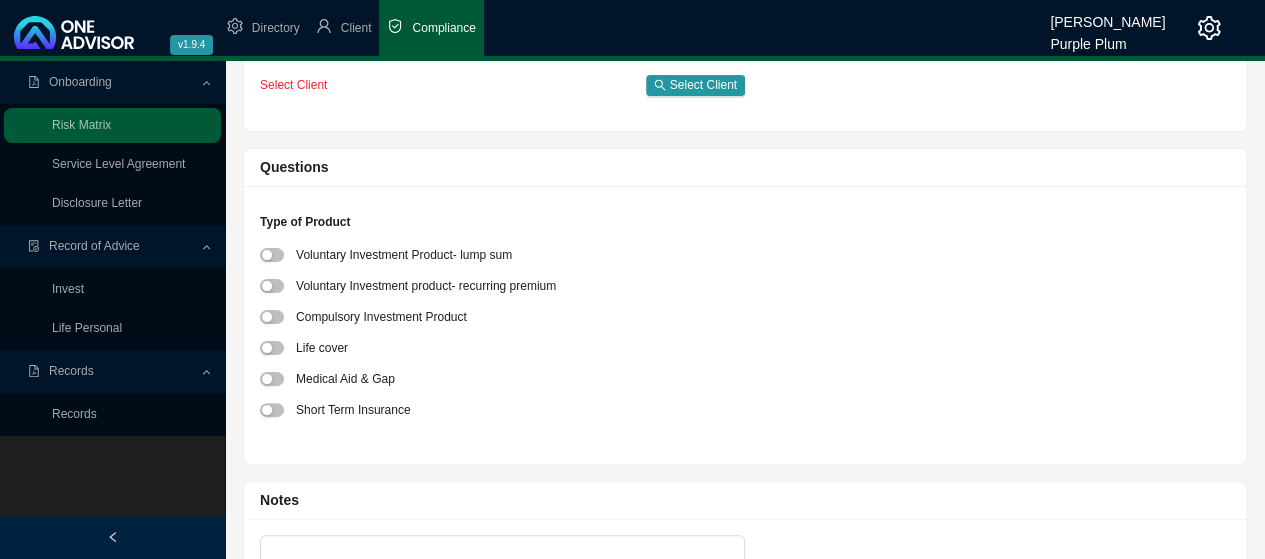 scroll, scrollTop: 0, scrollLeft: 0, axis: both 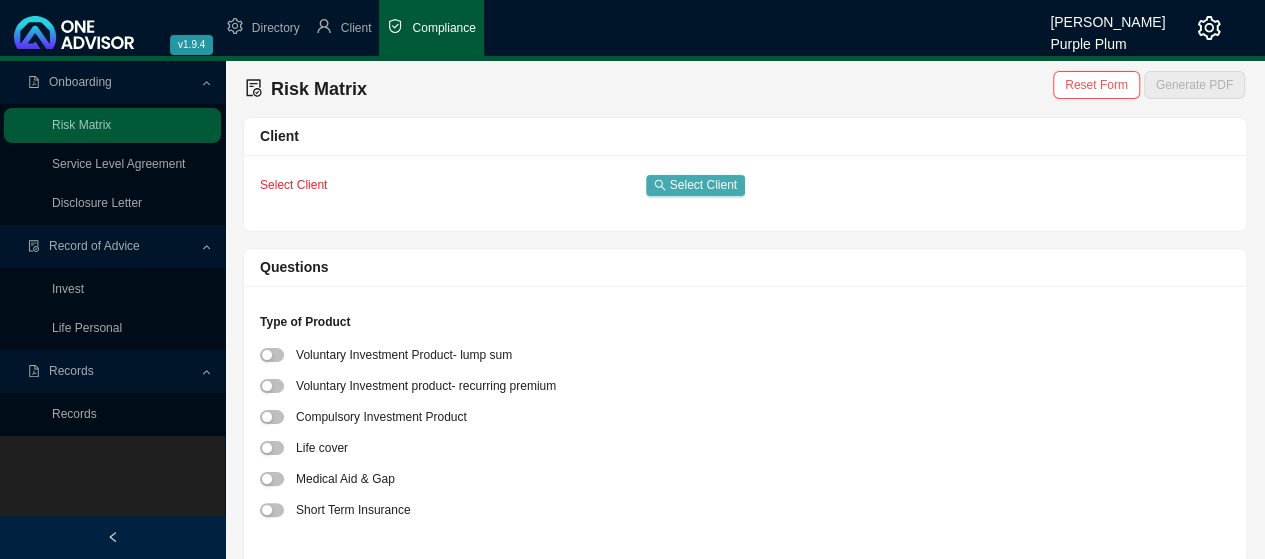 click on "Select Client" at bounding box center (703, 185) 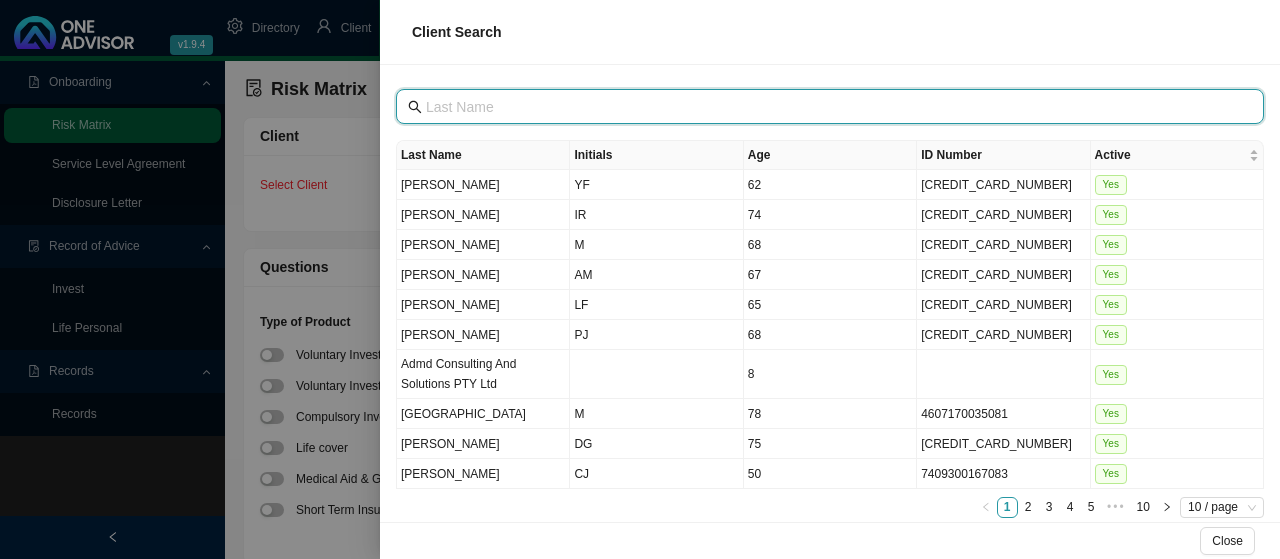 click at bounding box center (832, 107) 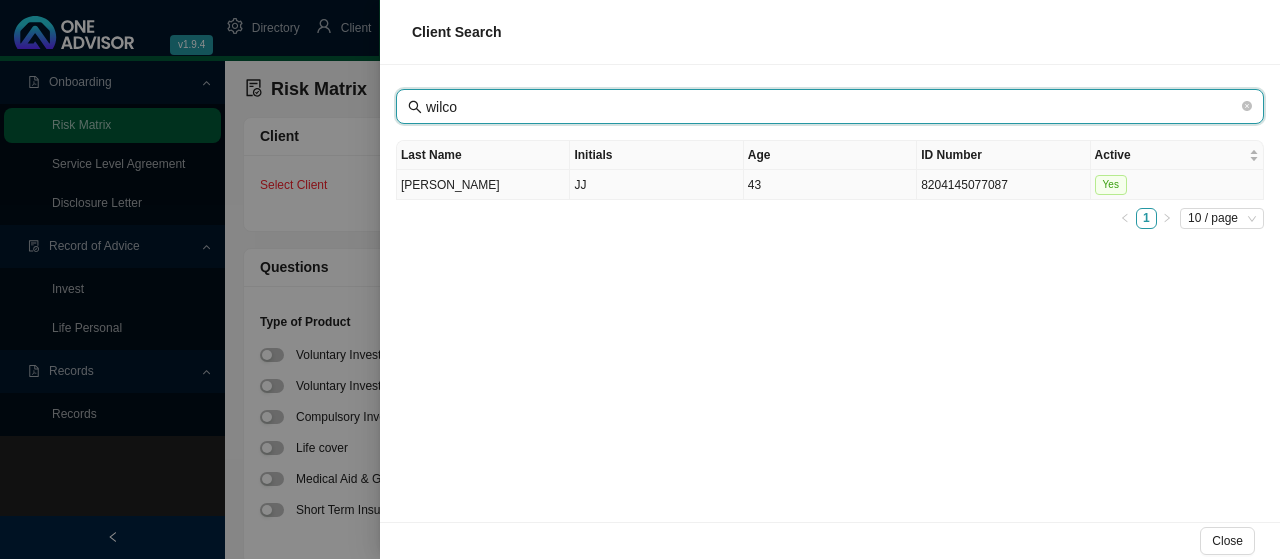 type on "wilco" 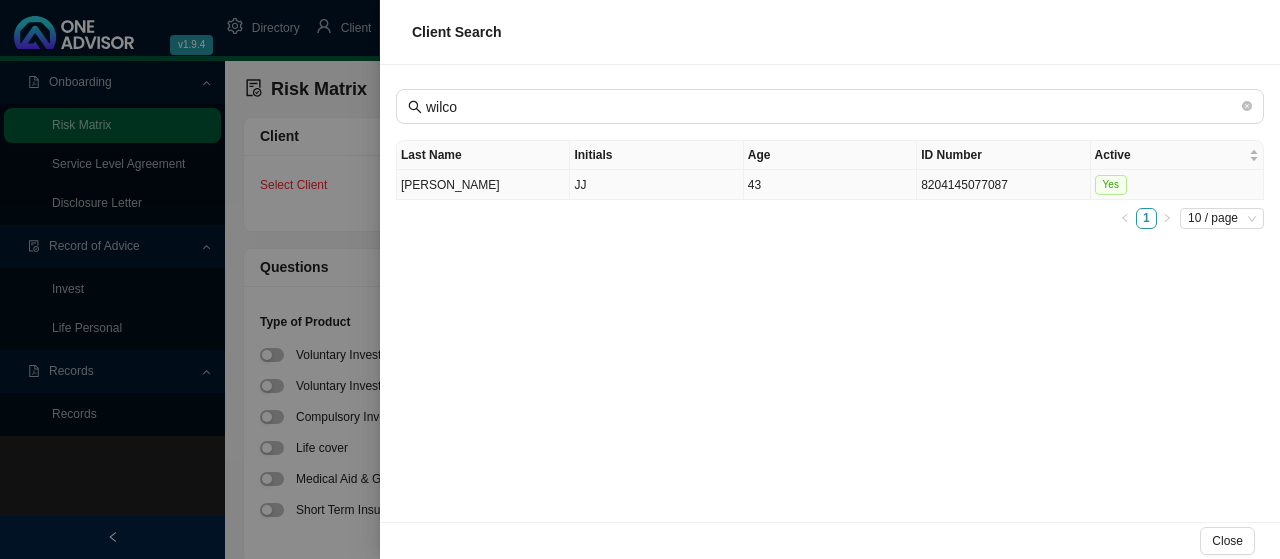 click on "[PERSON_NAME]" at bounding box center [483, 185] 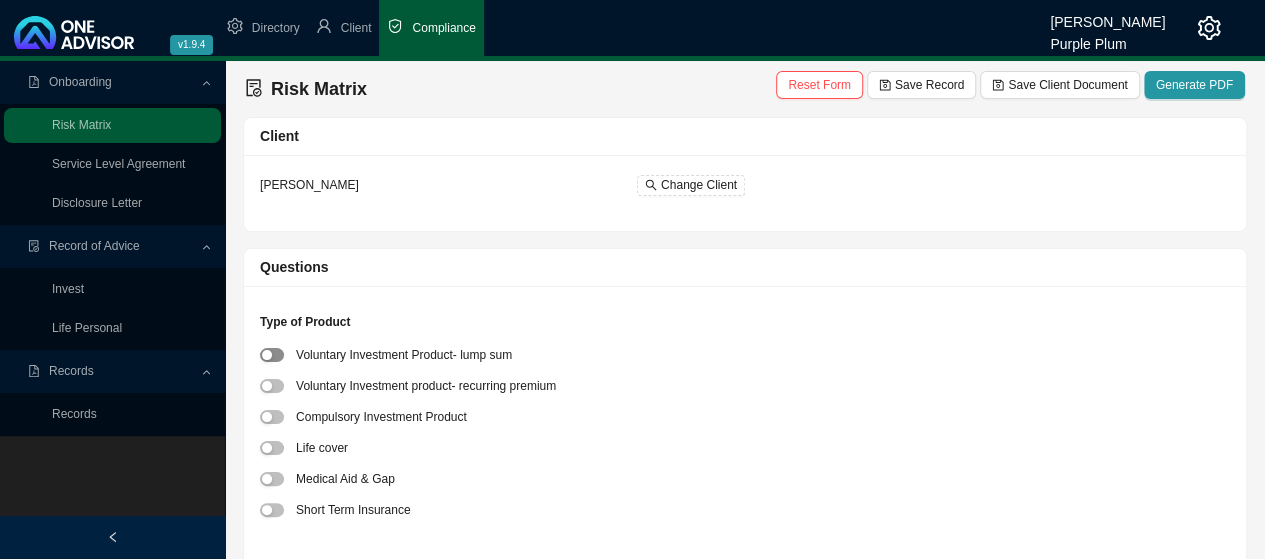 click at bounding box center (272, 355) 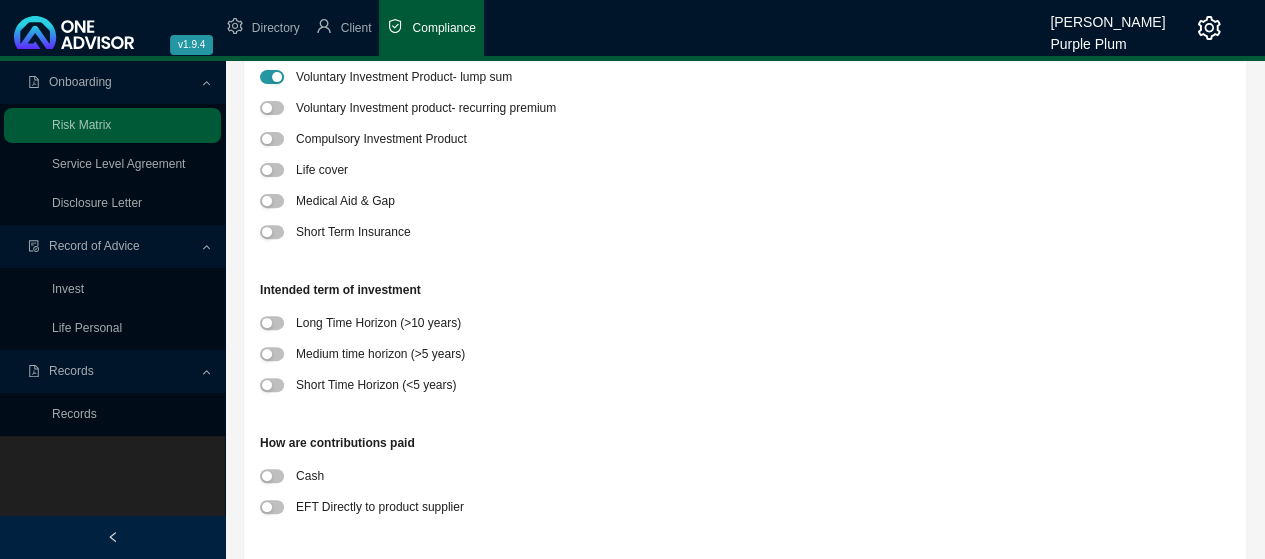 scroll, scrollTop: 300, scrollLeft: 0, axis: vertical 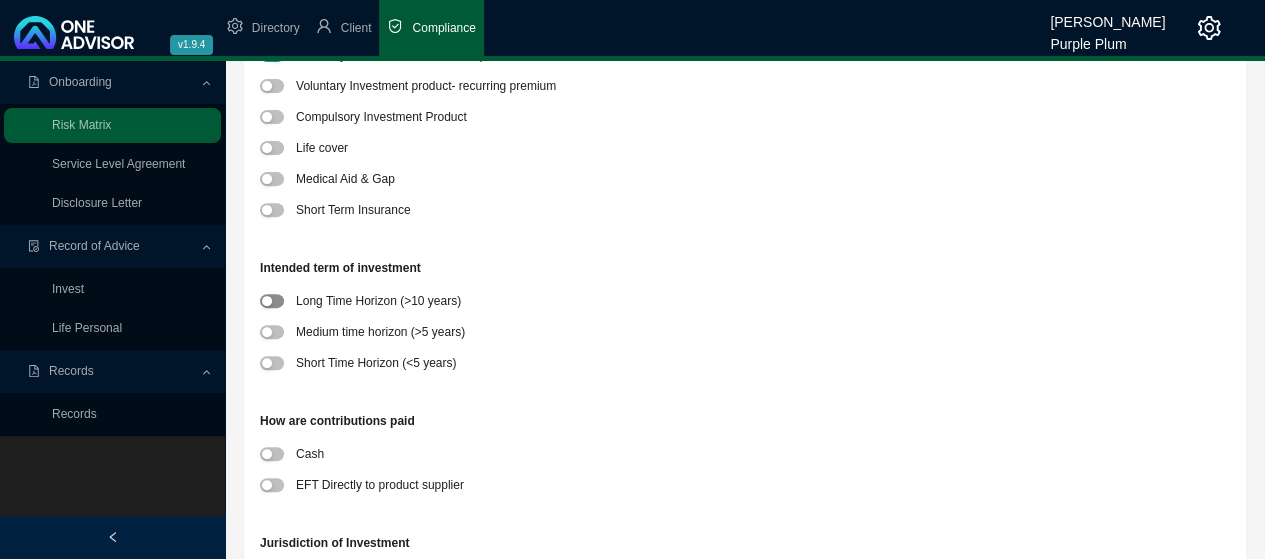 click at bounding box center (272, 301) 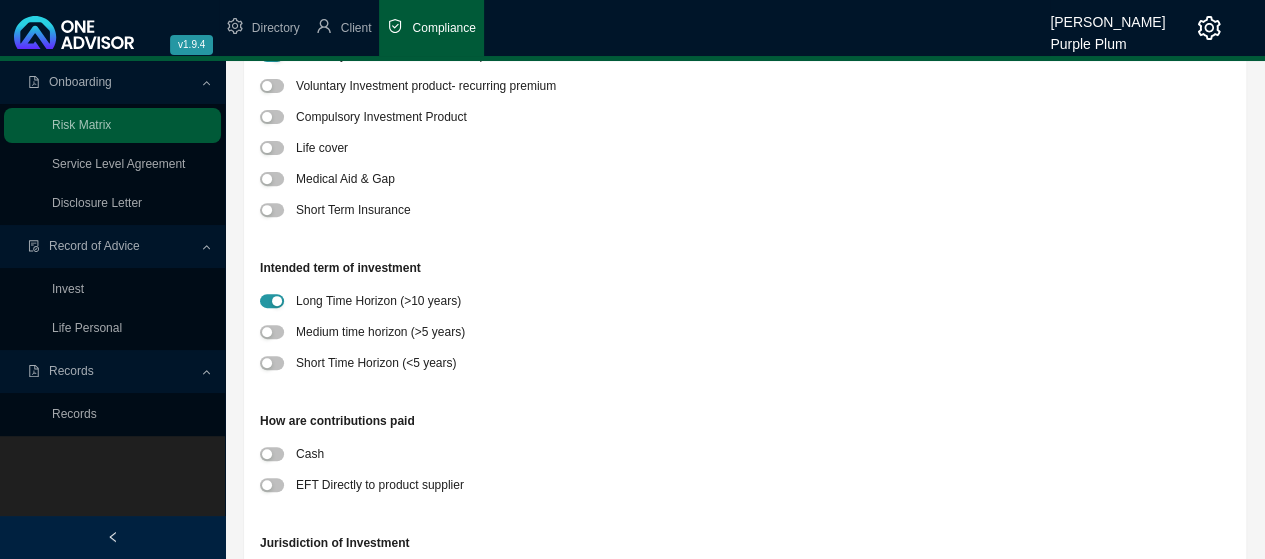 drag, startPoint x: 275, startPoint y: 482, endPoint x: 315, endPoint y: 471, distance: 41.484936 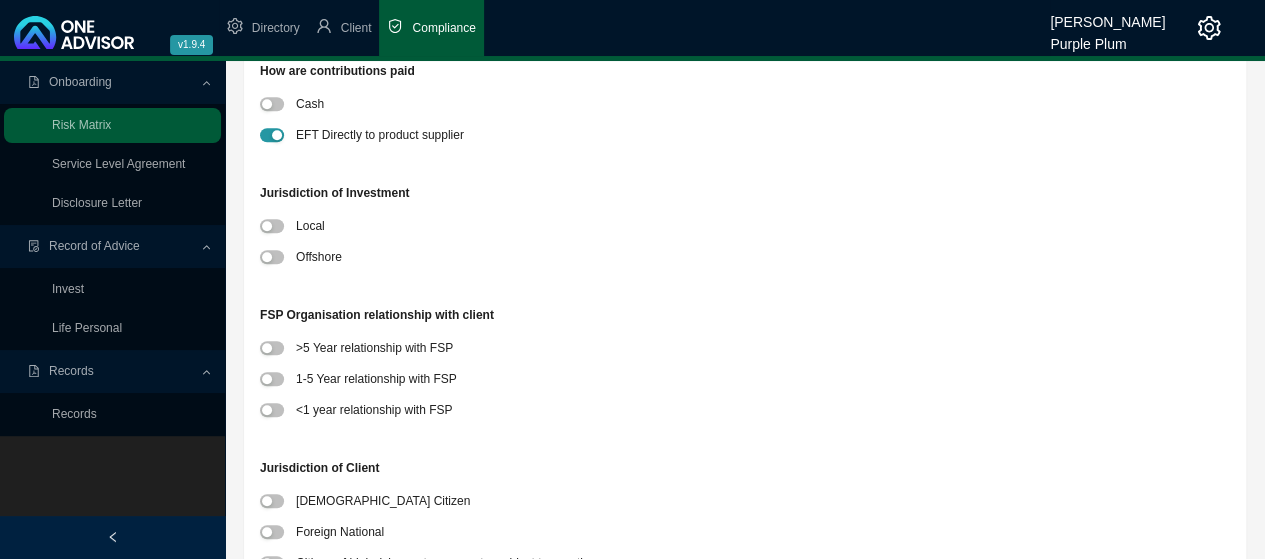 scroll, scrollTop: 700, scrollLeft: 0, axis: vertical 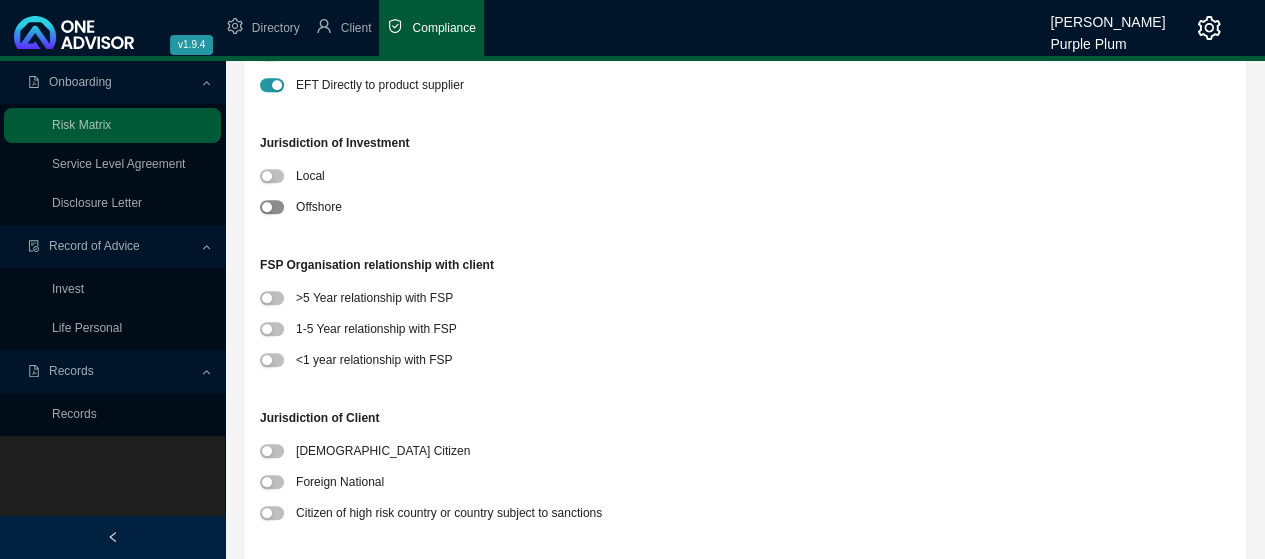 click at bounding box center (267, 207) 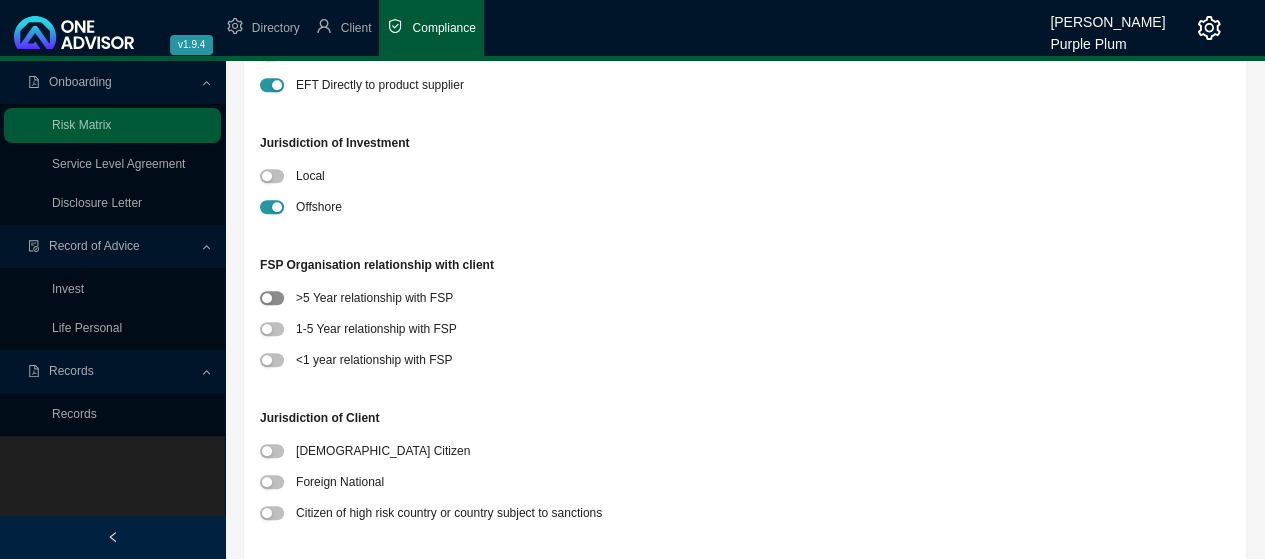 click at bounding box center [272, 298] 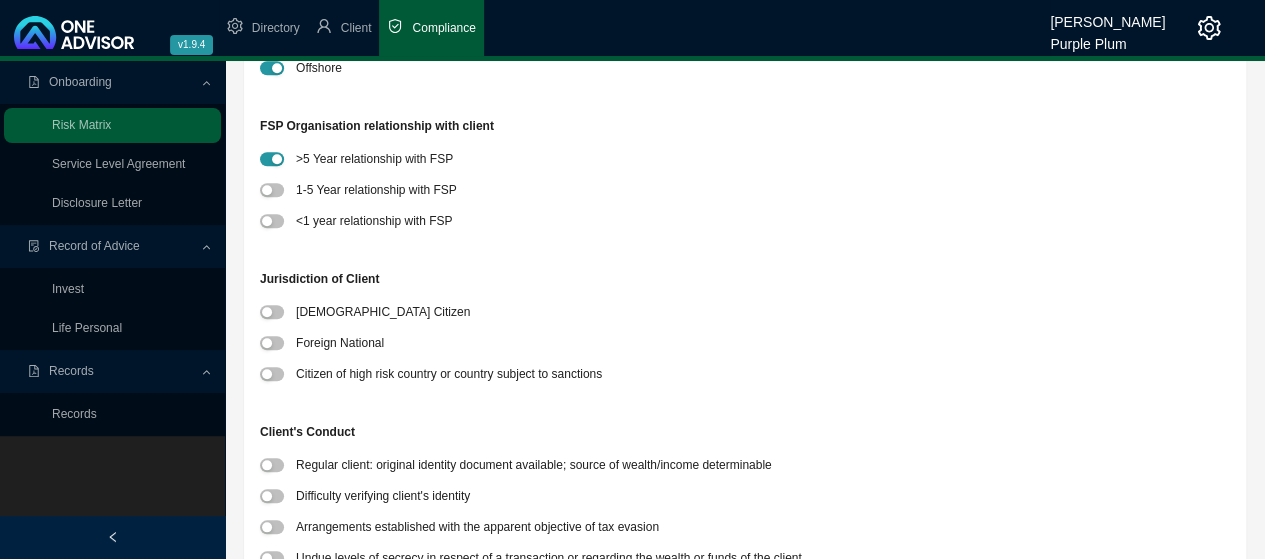 scroll, scrollTop: 900, scrollLeft: 0, axis: vertical 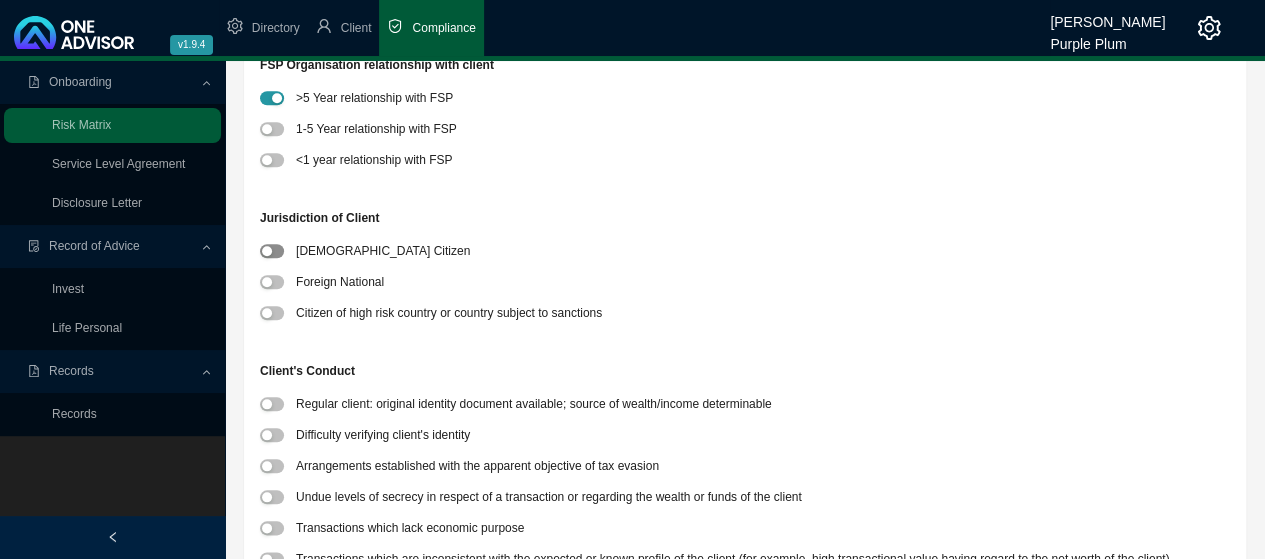 click at bounding box center [272, 251] 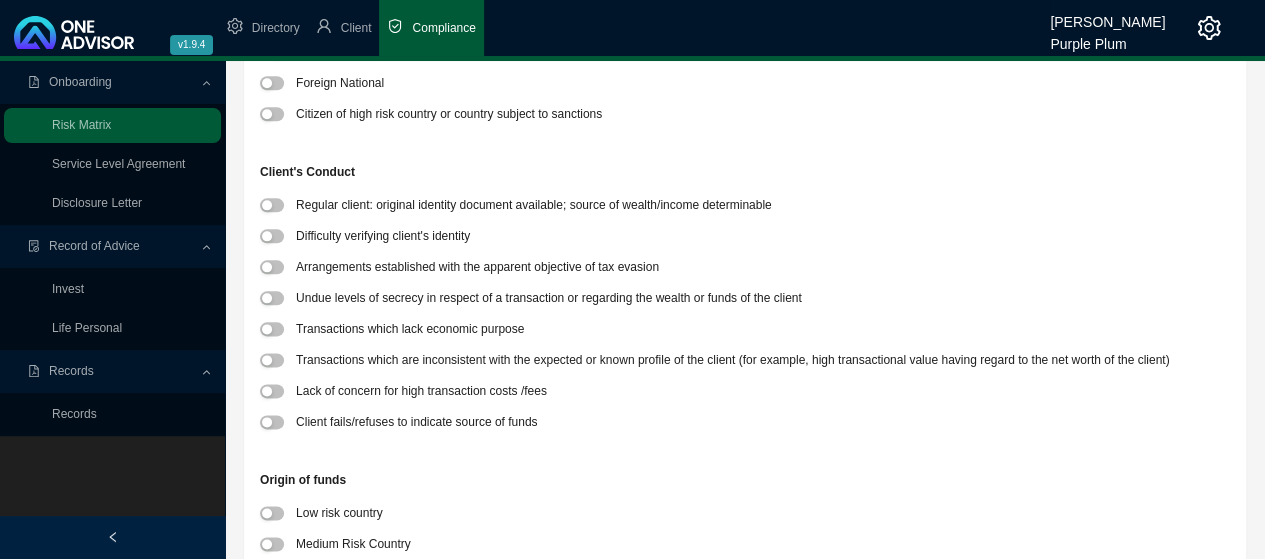 scroll, scrollTop: 1100, scrollLeft: 0, axis: vertical 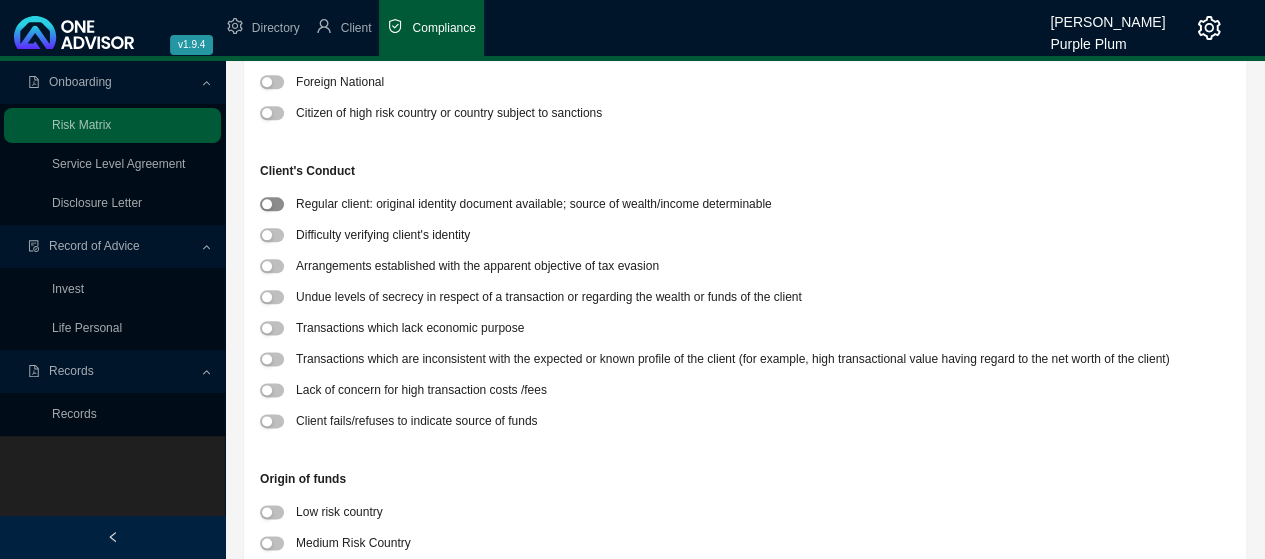 click at bounding box center [272, 204] 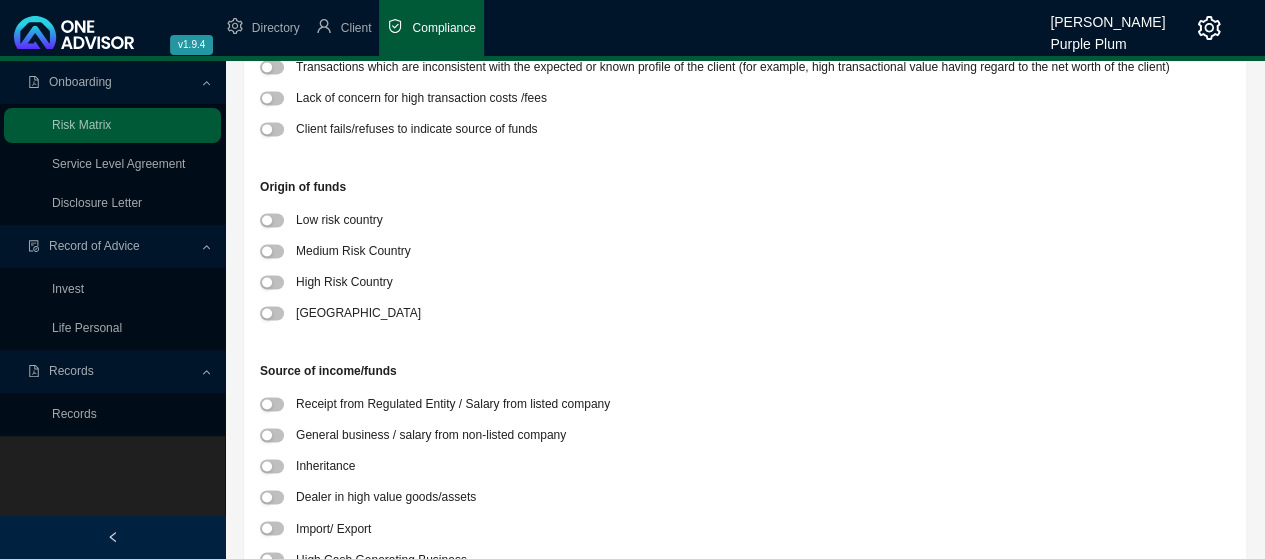 scroll, scrollTop: 1400, scrollLeft: 0, axis: vertical 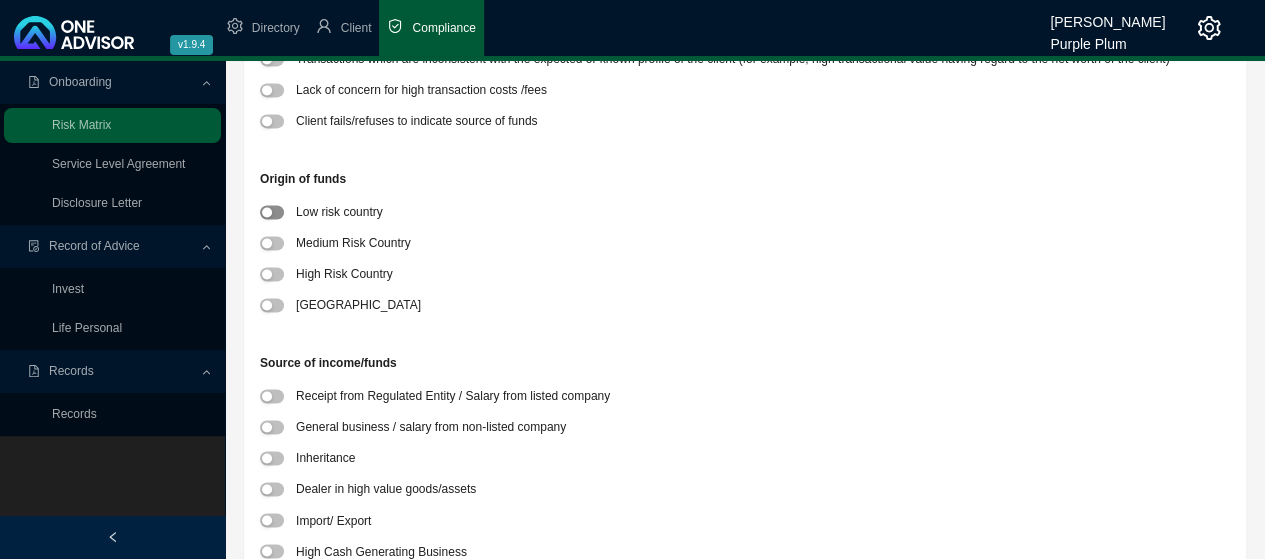 click at bounding box center [272, 212] 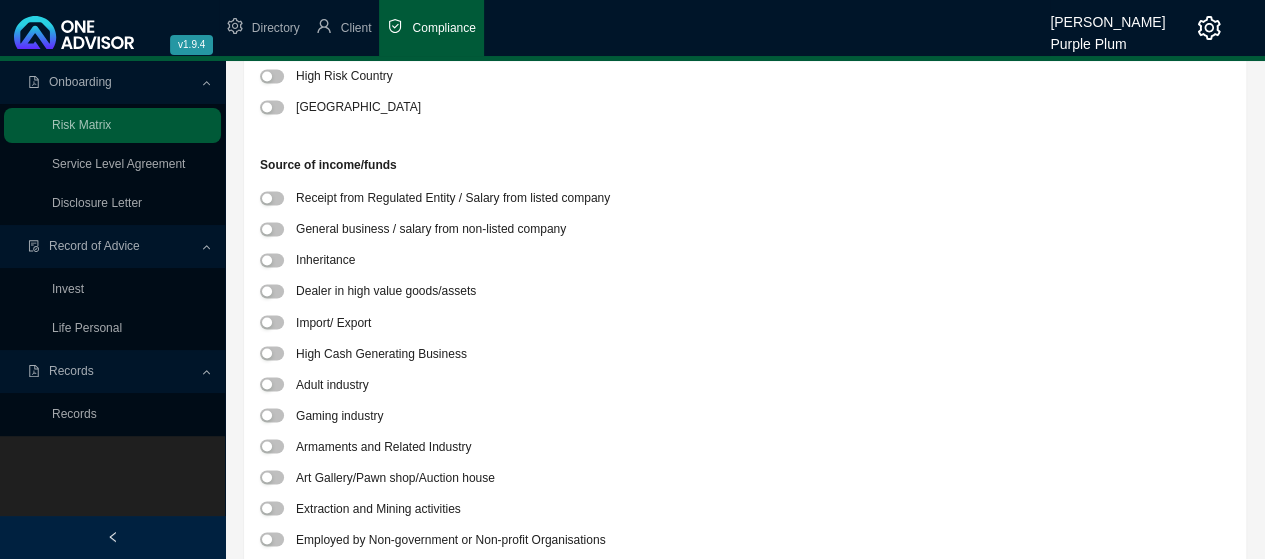 scroll, scrollTop: 1600, scrollLeft: 0, axis: vertical 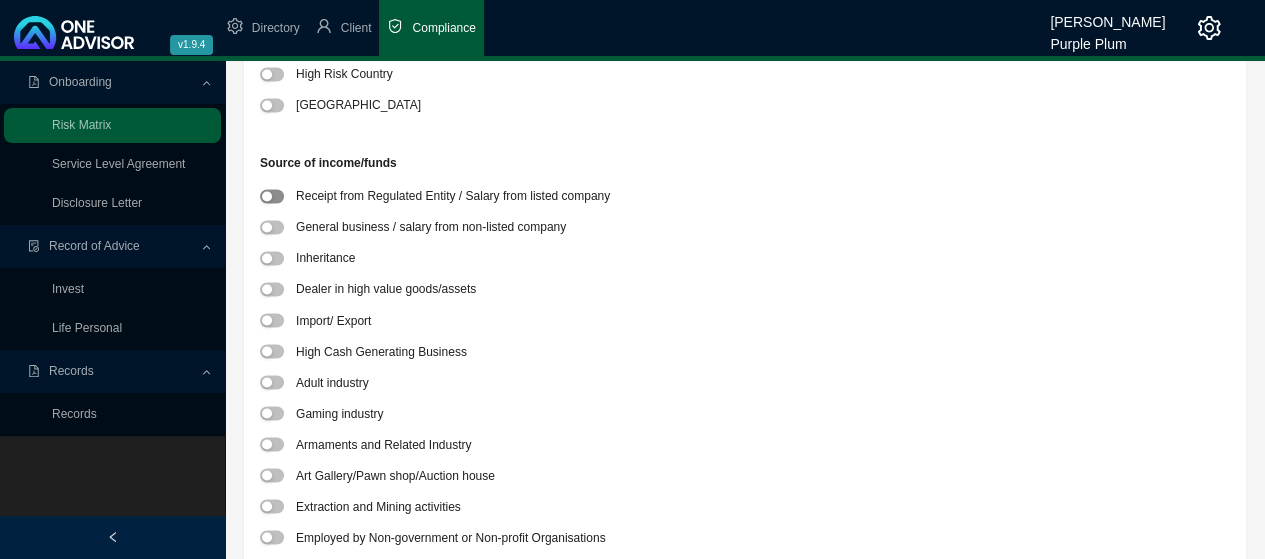 click at bounding box center [272, 196] 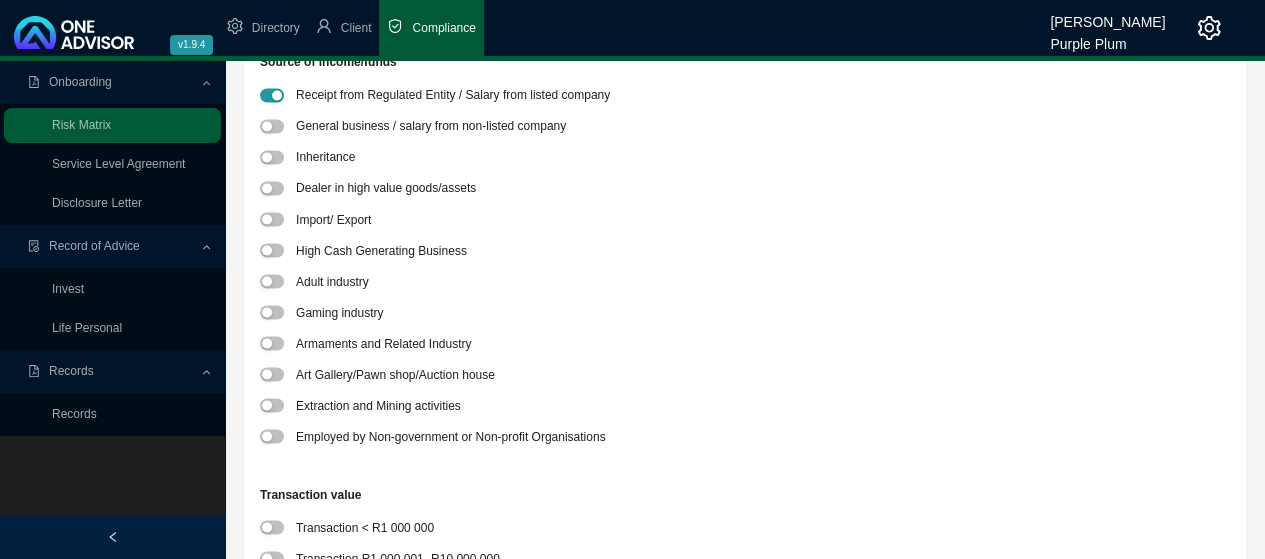 scroll, scrollTop: 1900, scrollLeft: 0, axis: vertical 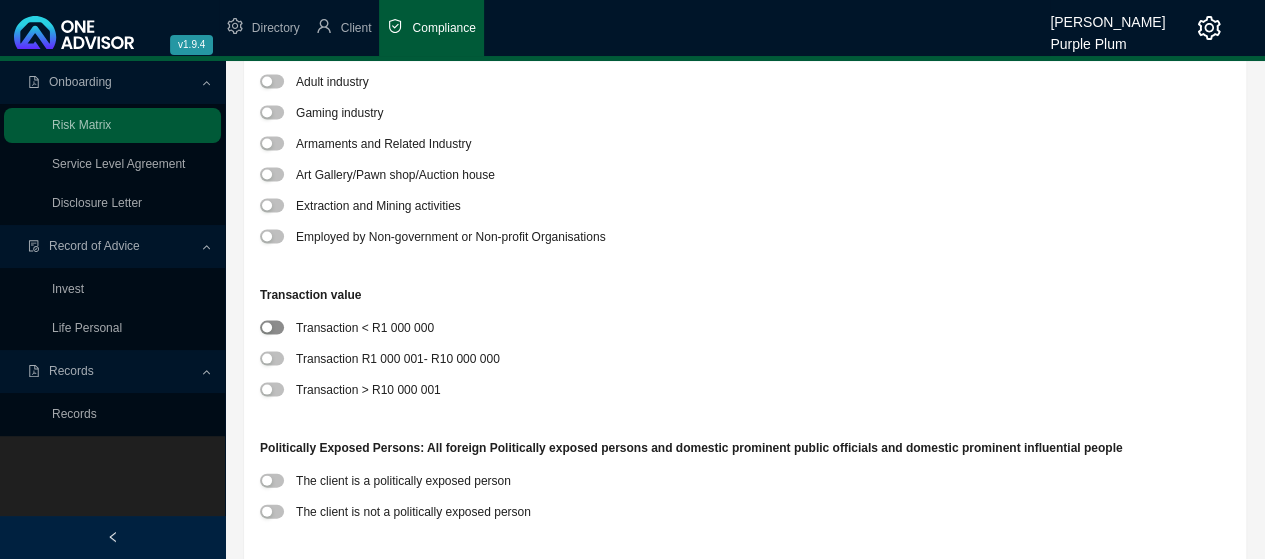 click at bounding box center [267, 328] 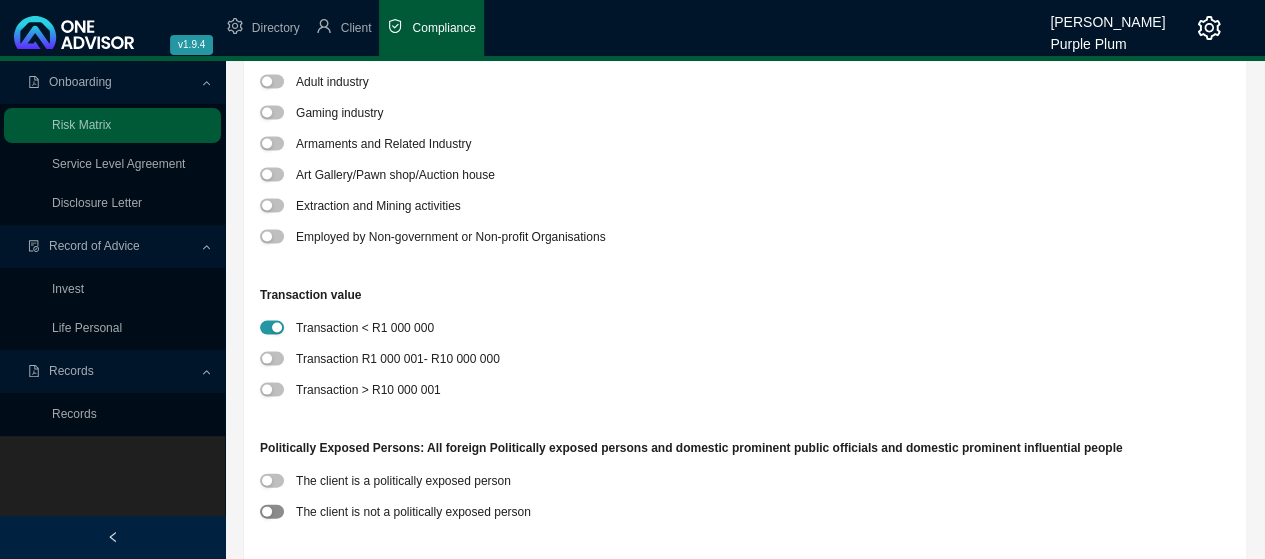 click at bounding box center [267, 512] 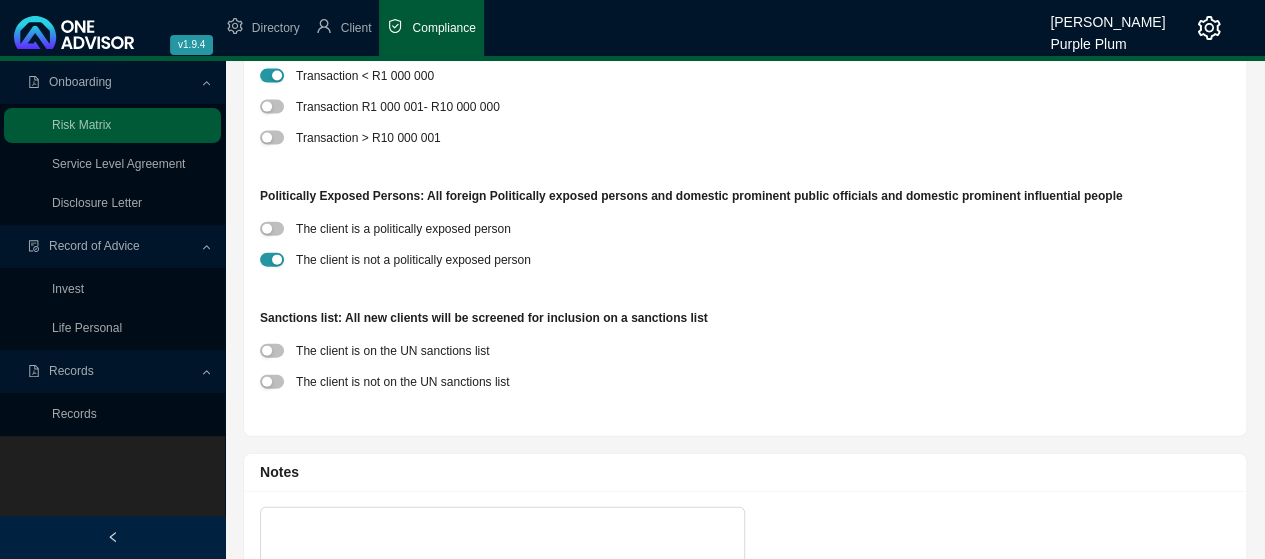 scroll, scrollTop: 2200, scrollLeft: 0, axis: vertical 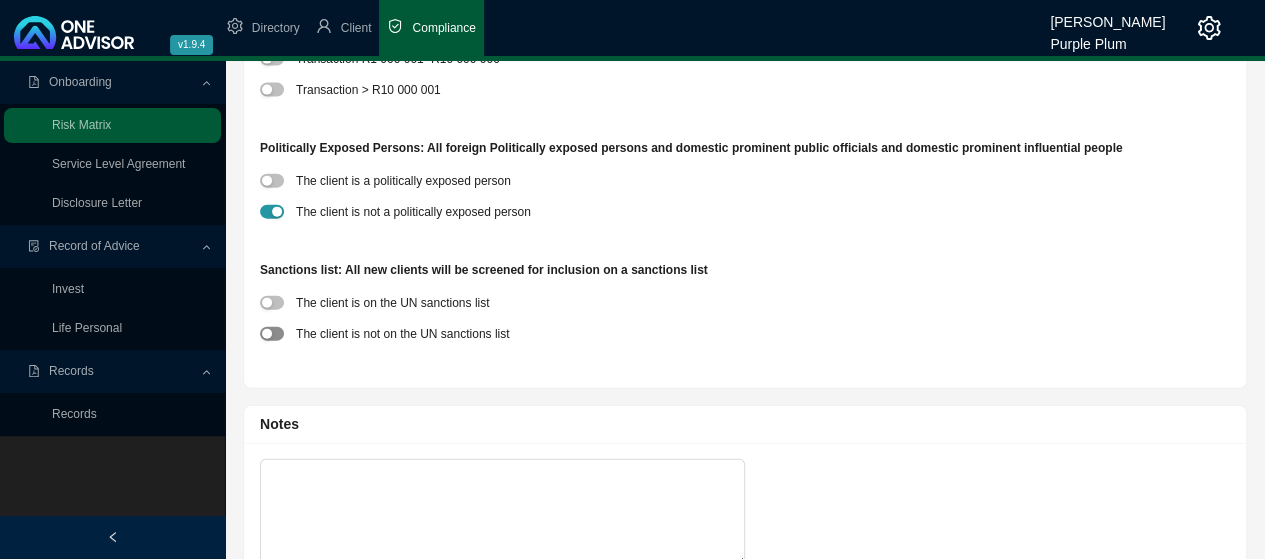 click at bounding box center (272, 334) 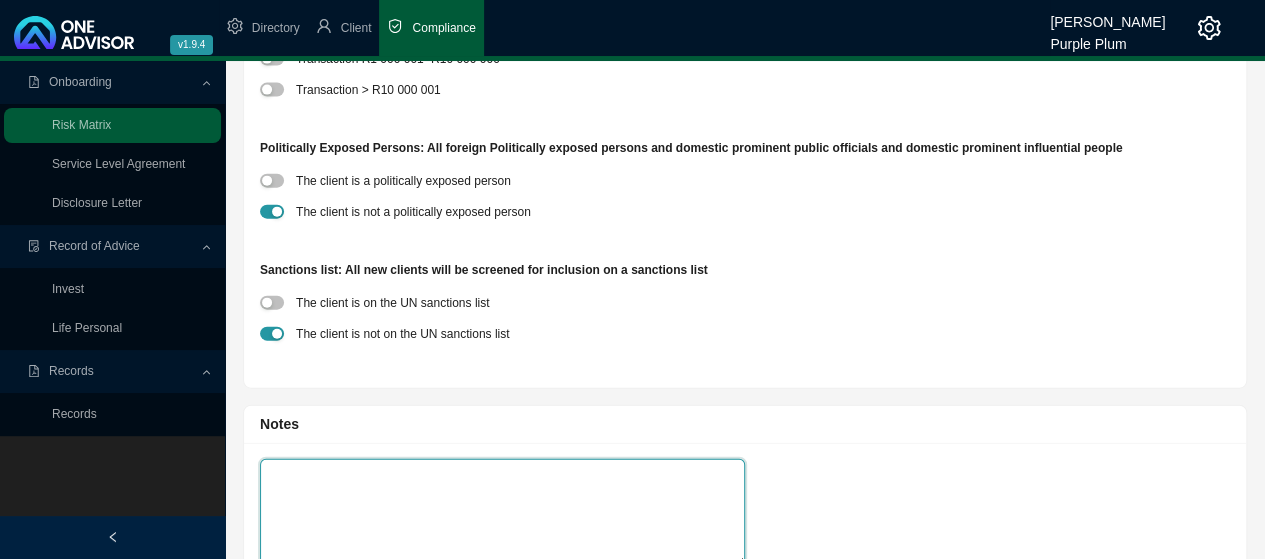 click at bounding box center (502, 513) 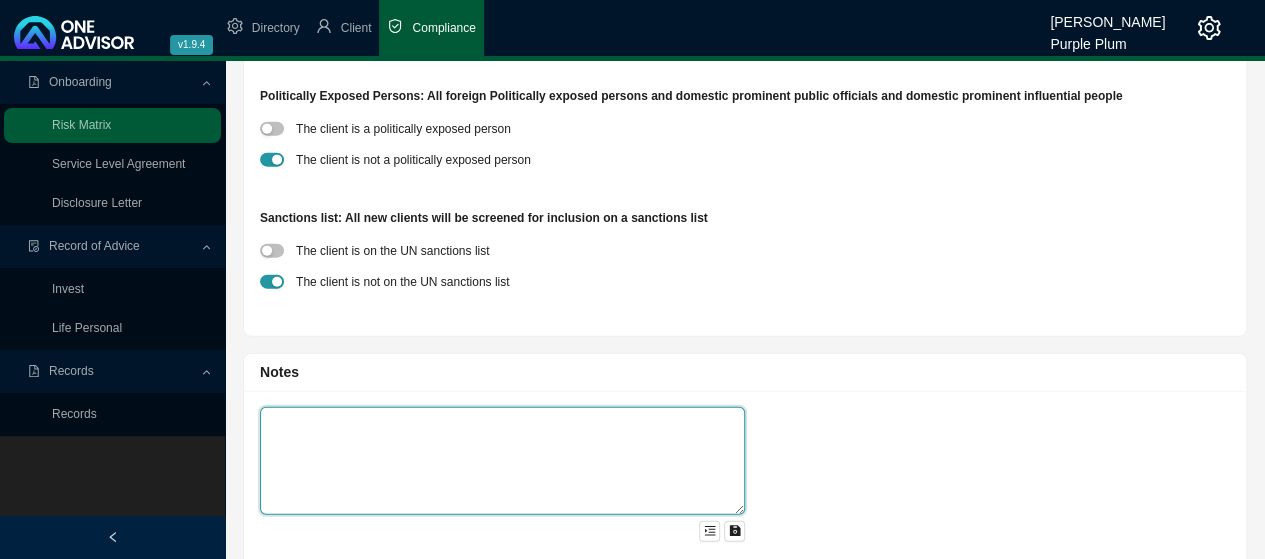 scroll, scrollTop: 2281, scrollLeft: 0, axis: vertical 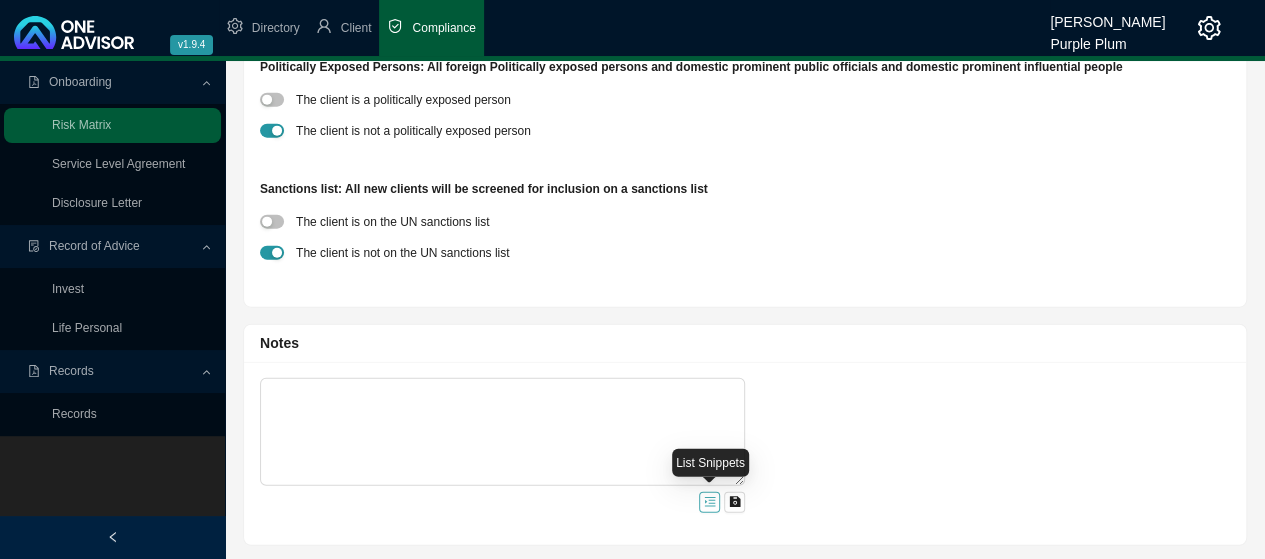 click at bounding box center [709, 502] 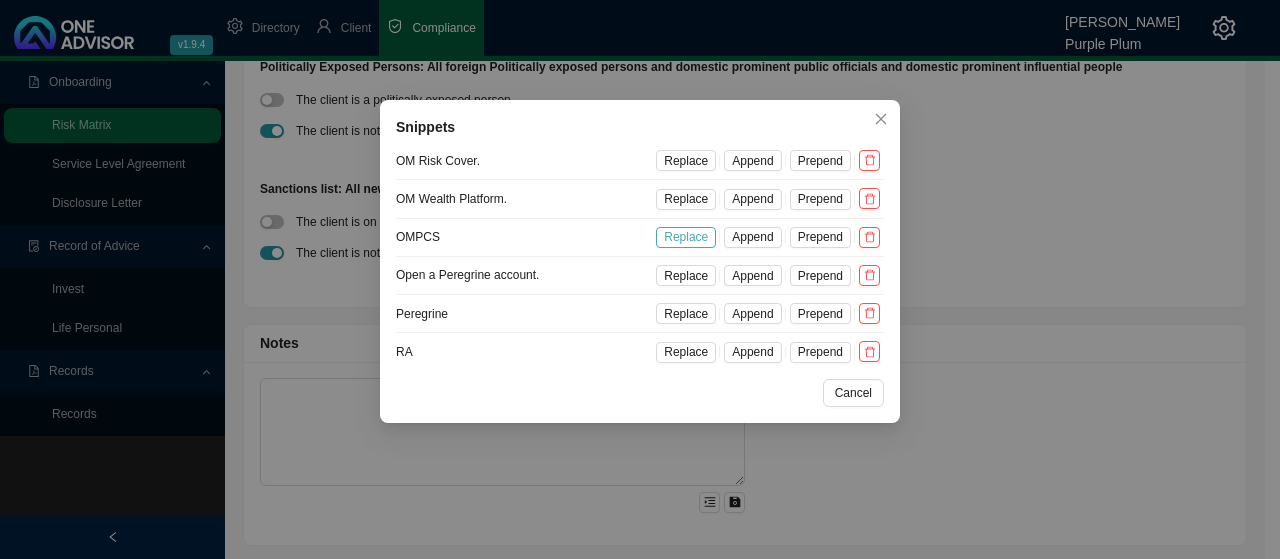 click on "Replace" at bounding box center (686, 237) 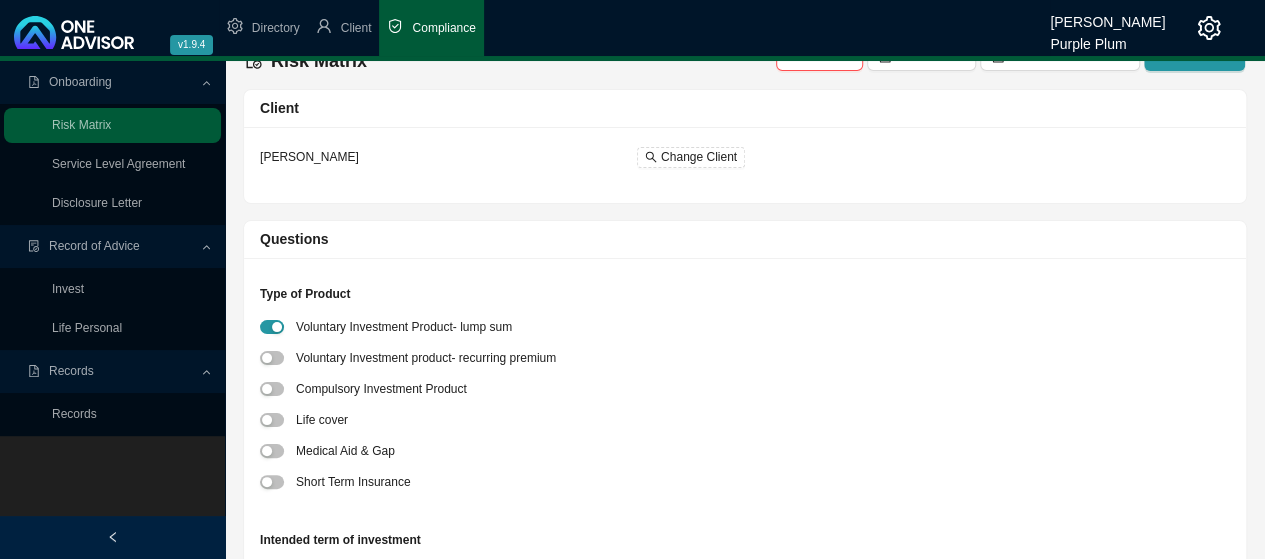 scroll, scrollTop: 0, scrollLeft: 0, axis: both 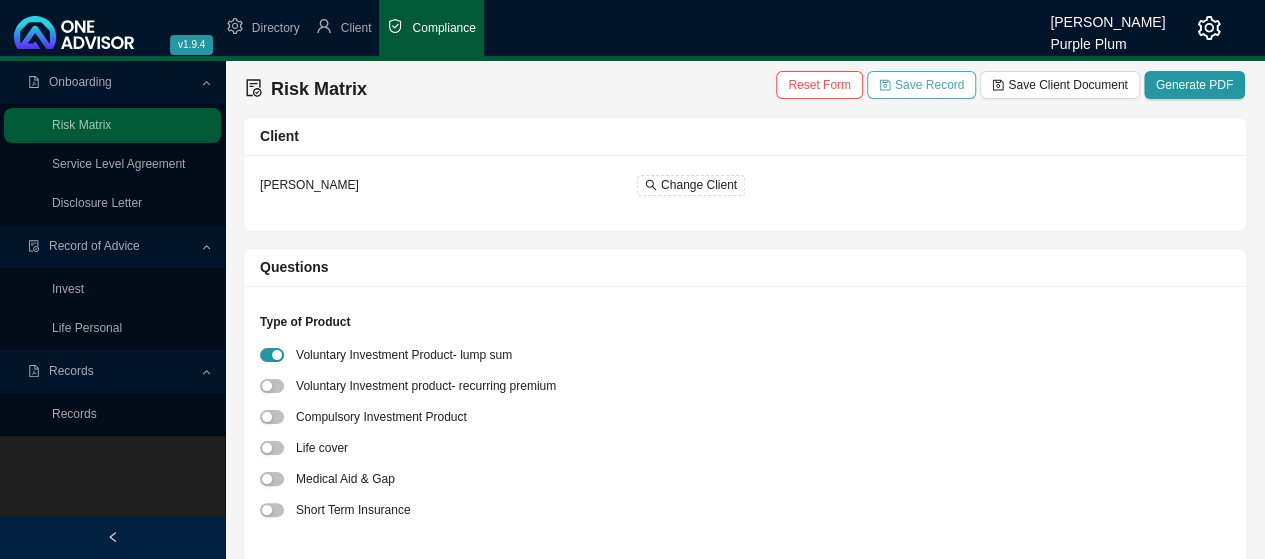 click on "Save Record" at bounding box center (929, 85) 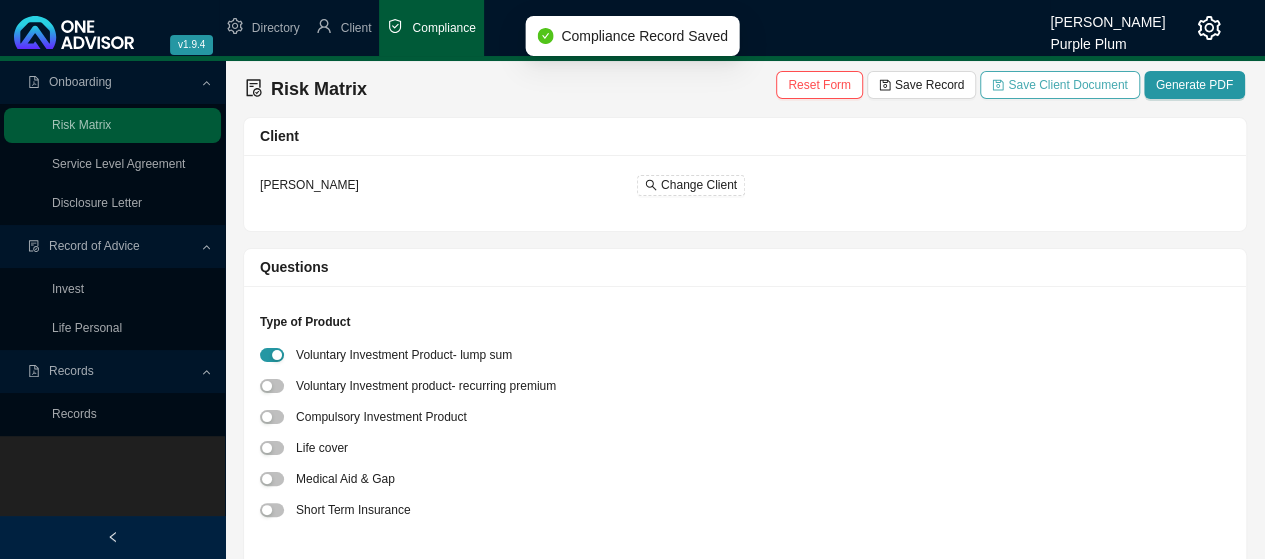 click on "Save Client Document" at bounding box center [1067, 85] 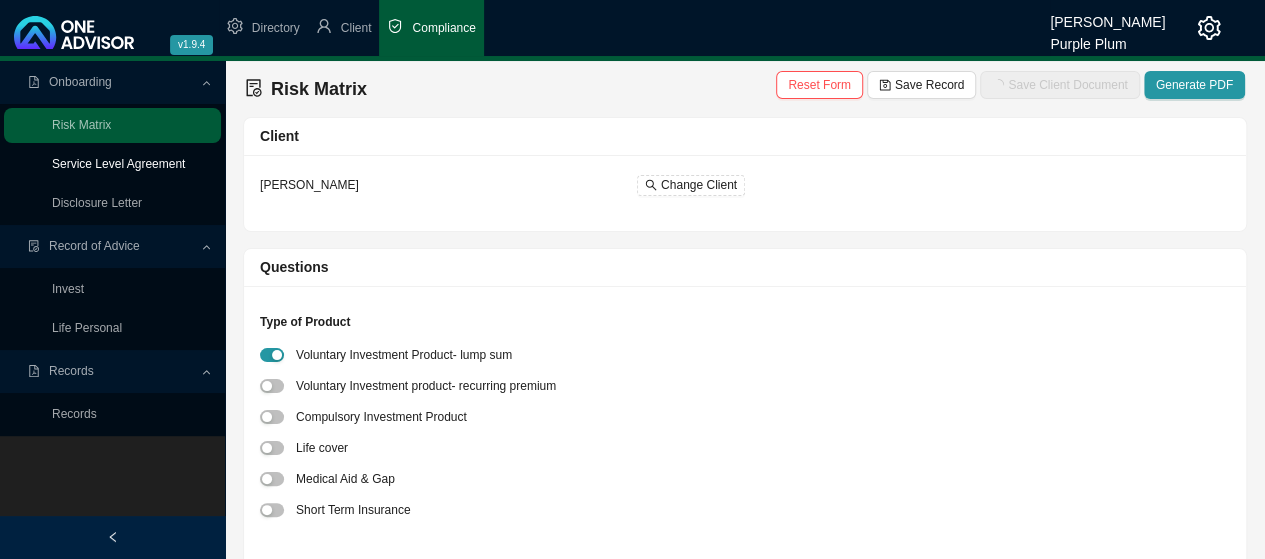 click on "Service Level Agreement" at bounding box center (118, 164) 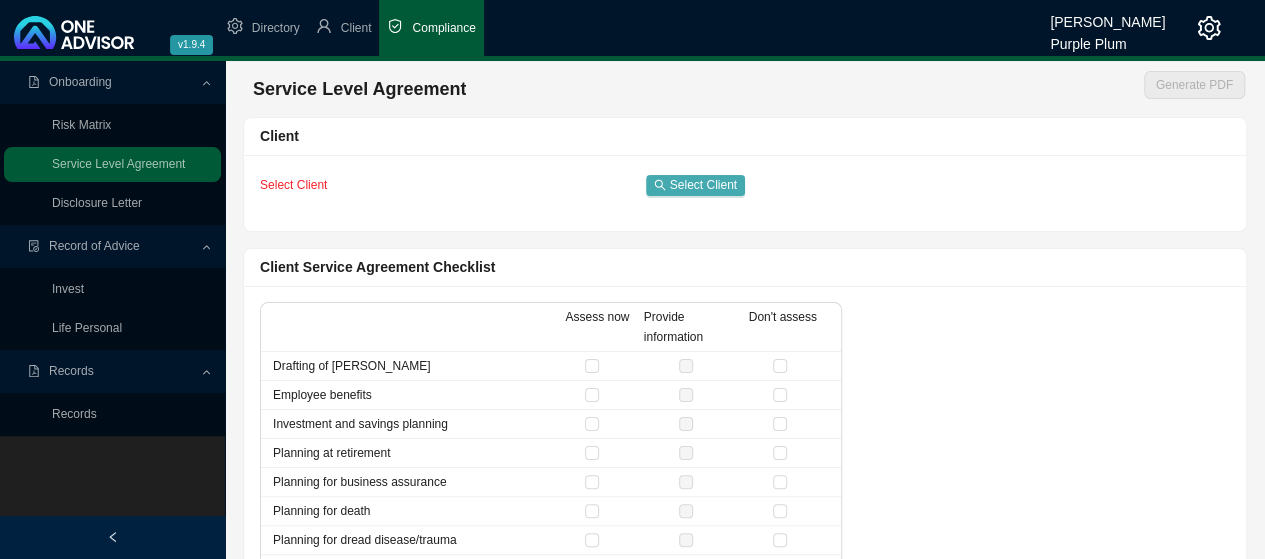 click on "Select Client" at bounding box center (703, 185) 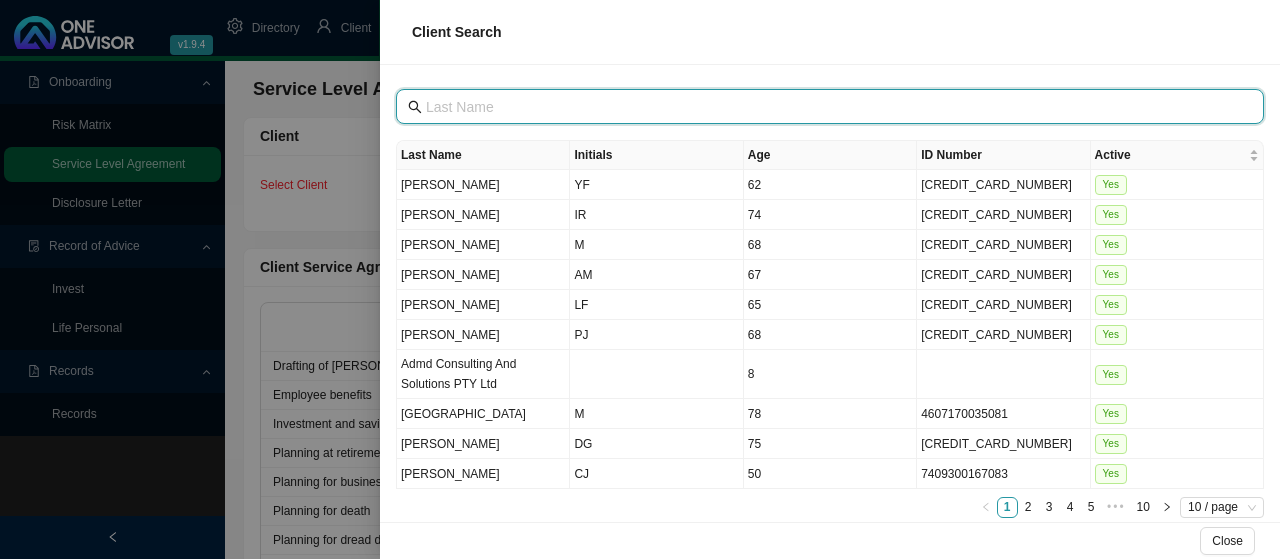click at bounding box center (832, 107) 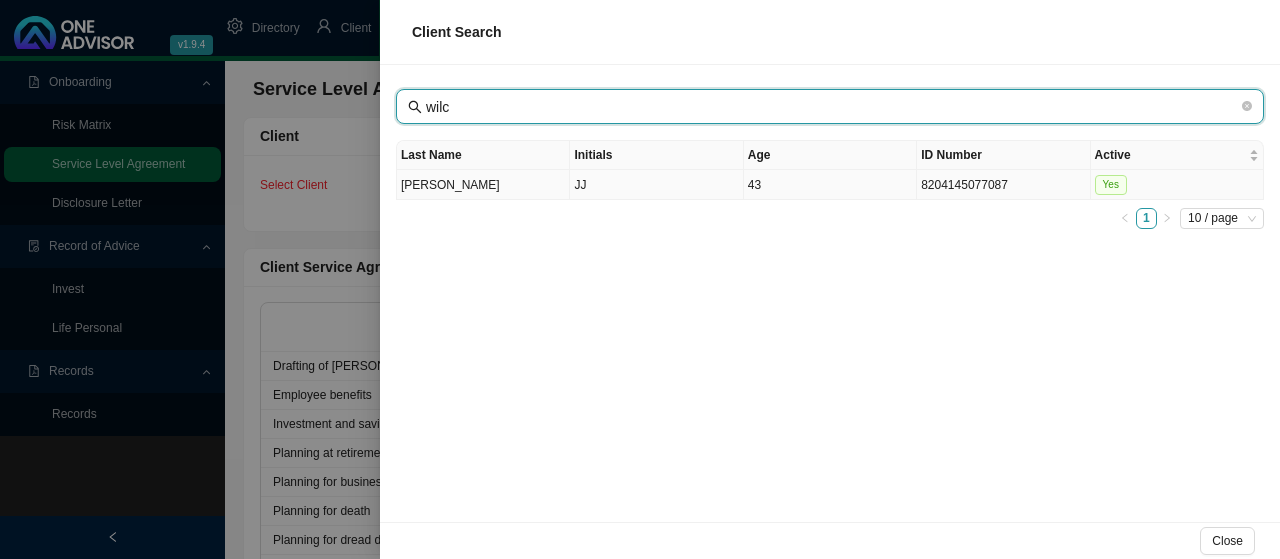 type on "wilc" 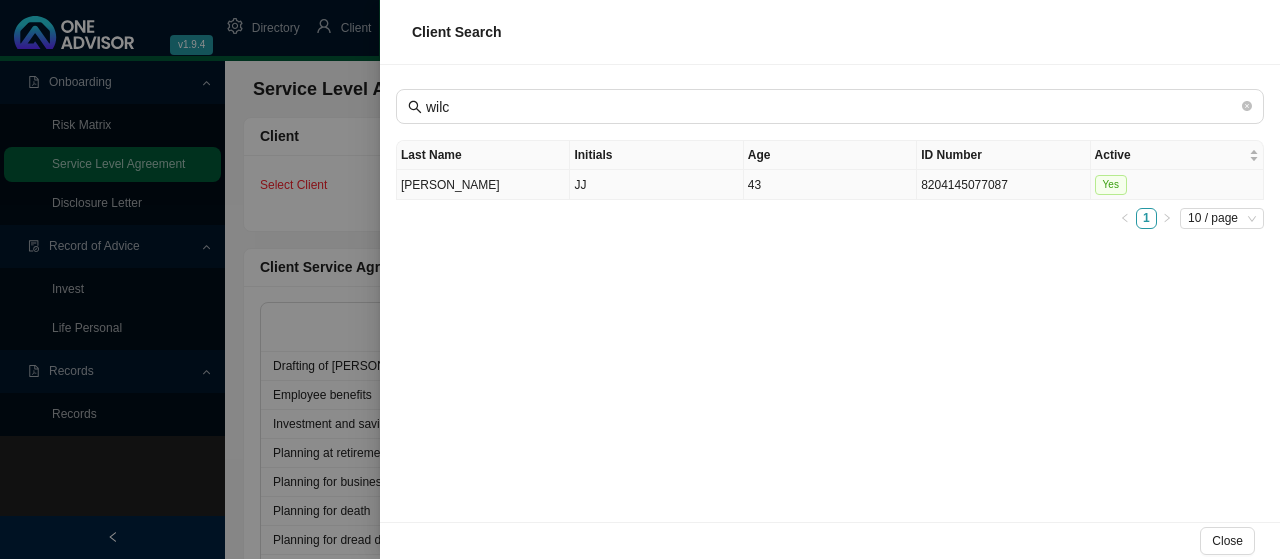 click on "[PERSON_NAME]" at bounding box center [483, 185] 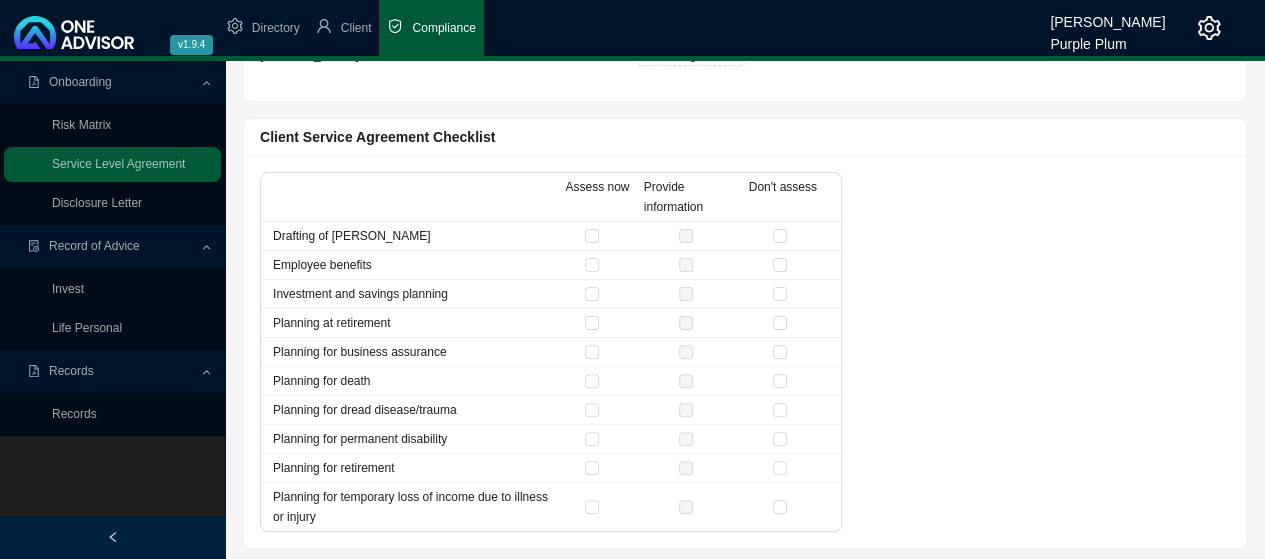 scroll, scrollTop: 130, scrollLeft: 0, axis: vertical 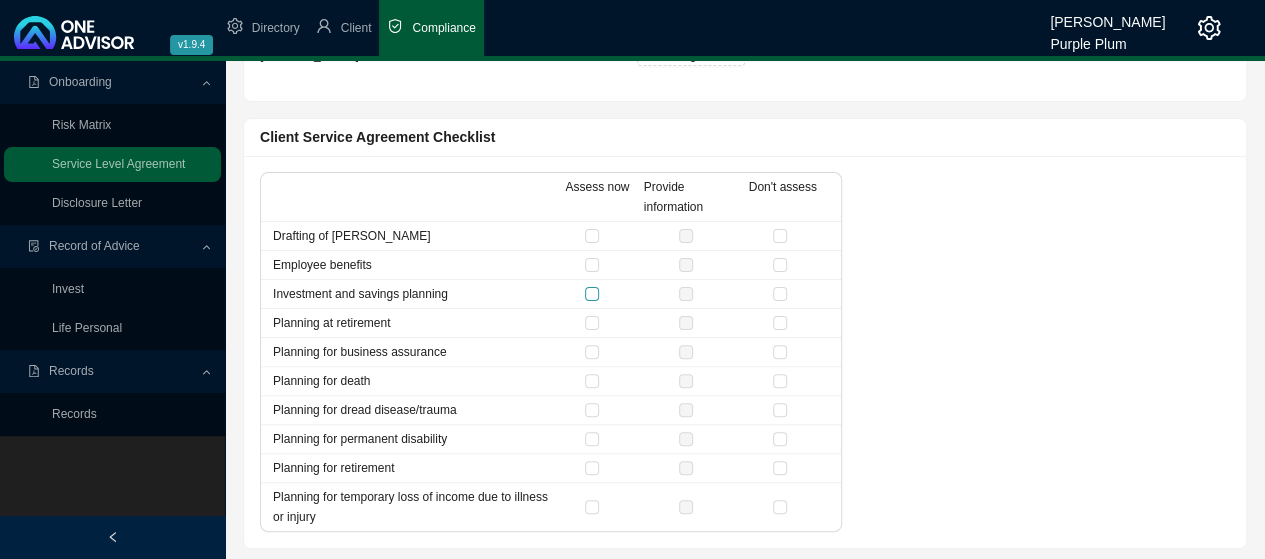 click at bounding box center [592, 294] 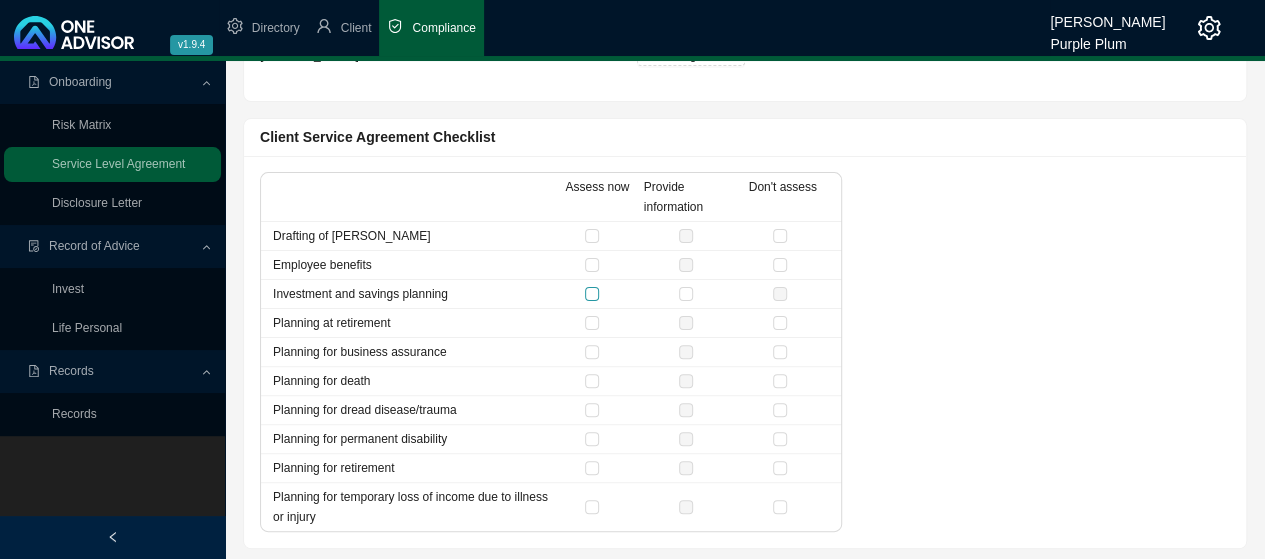 checkbox on "true" 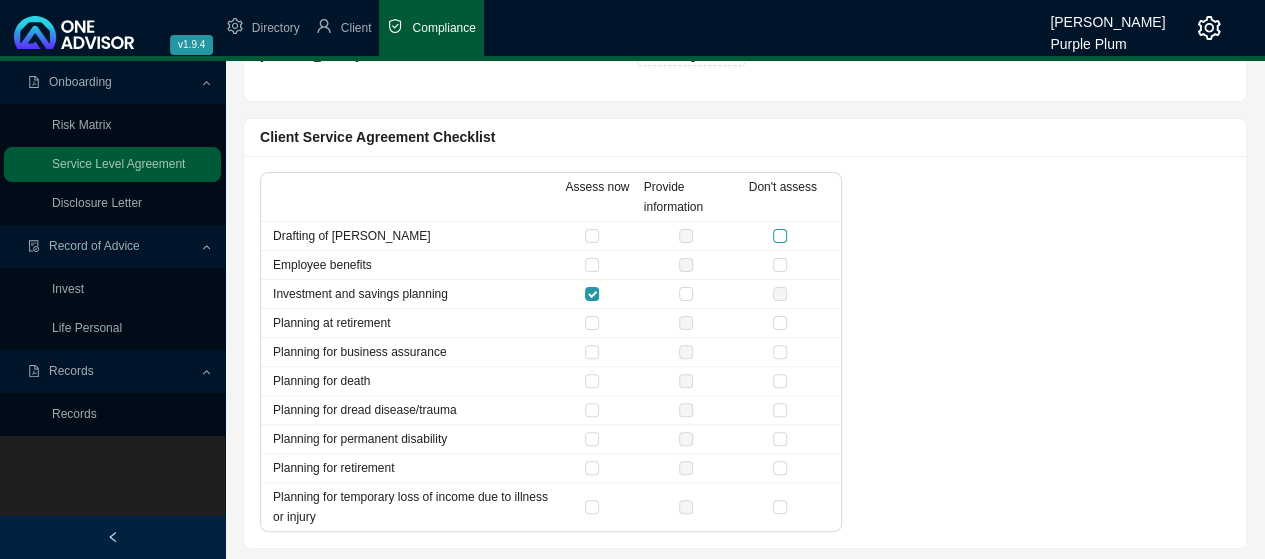 click at bounding box center (780, 236) 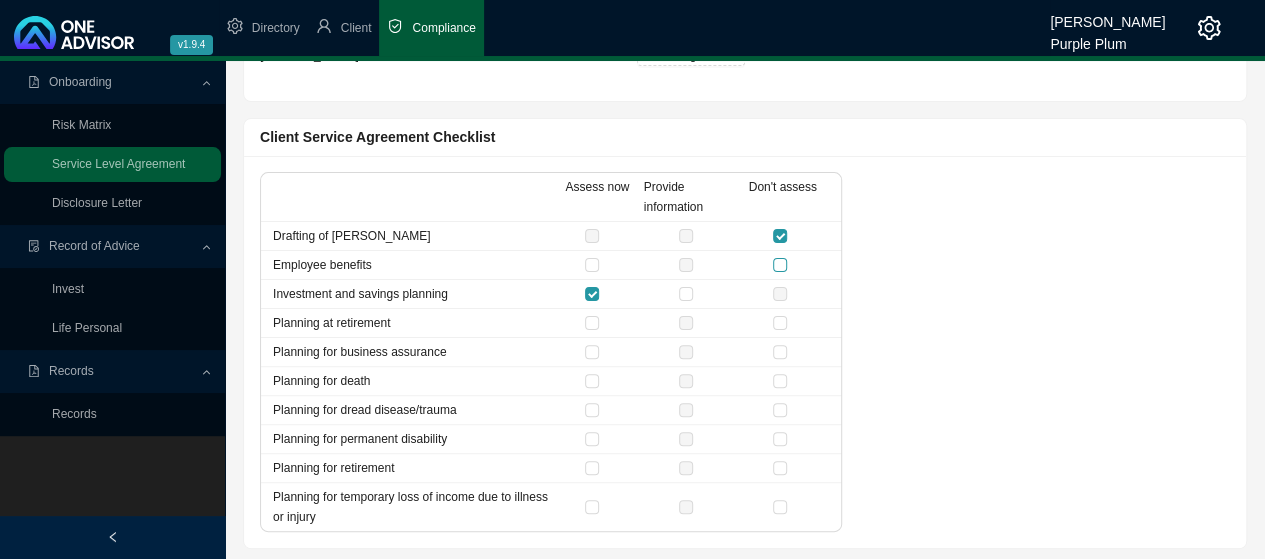 click at bounding box center [780, 265] 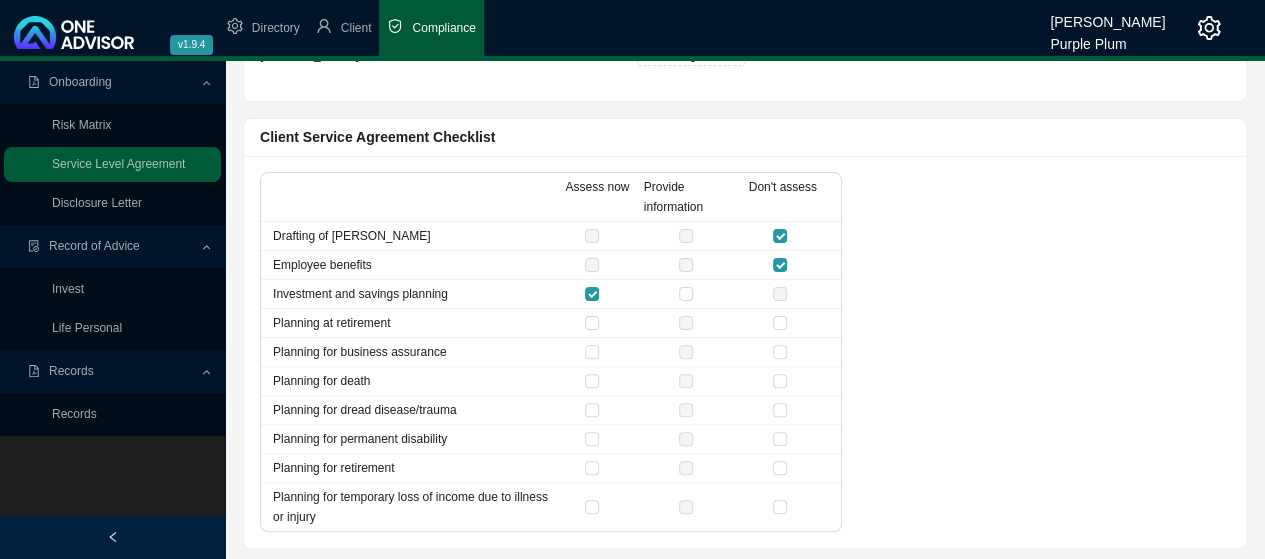 drag, startPoint x: 783, startPoint y: 320, endPoint x: 785, endPoint y: 332, distance: 12.165525 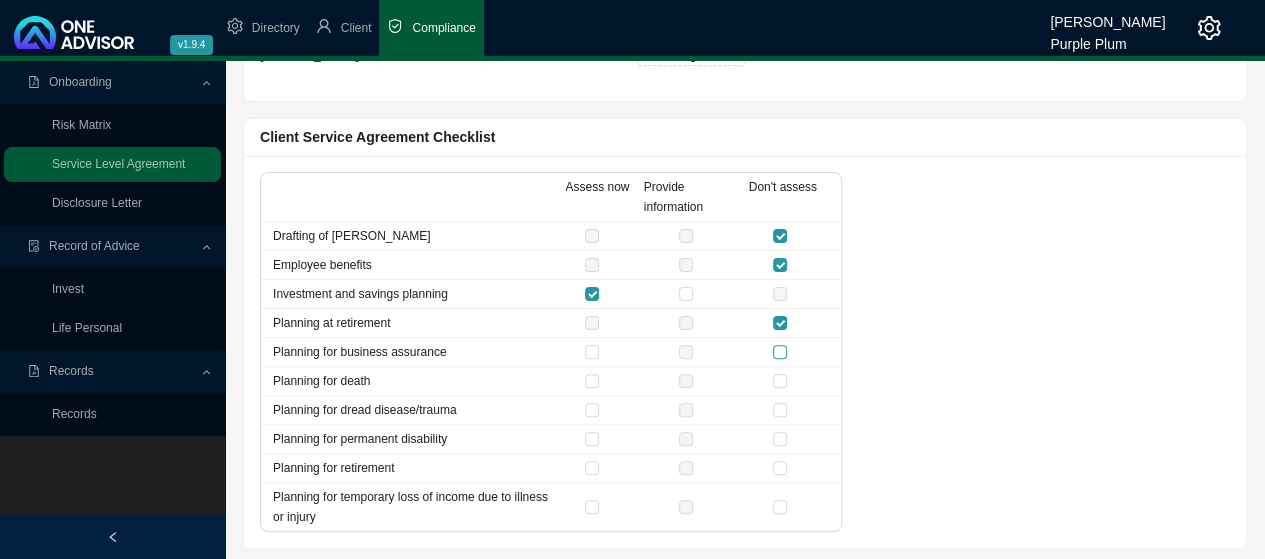click at bounding box center [780, 352] 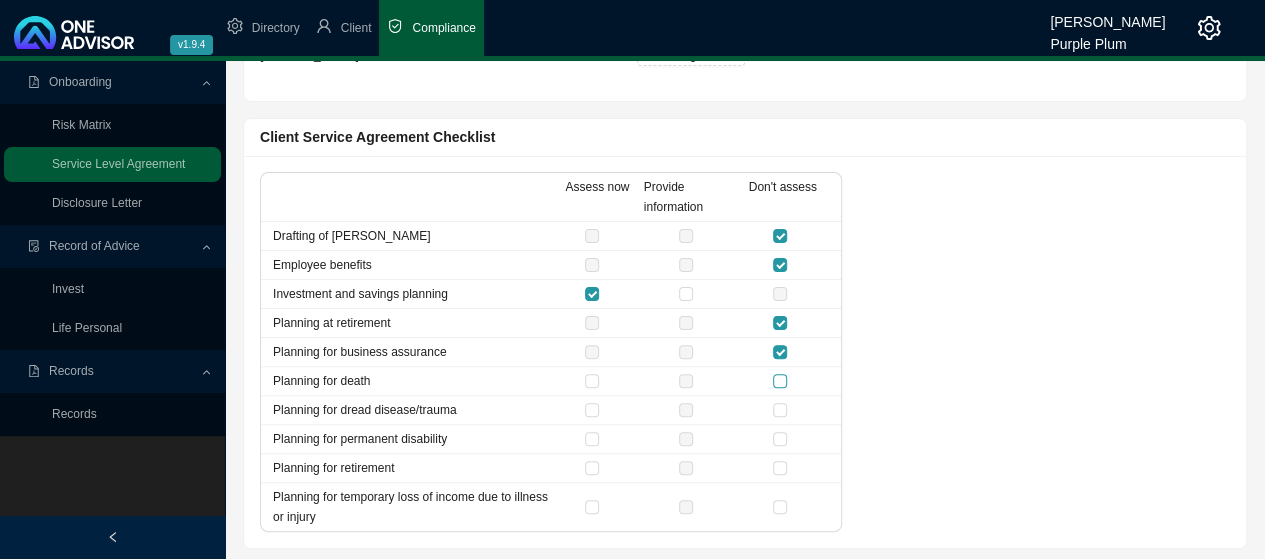 click at bounding box center (780, 381) 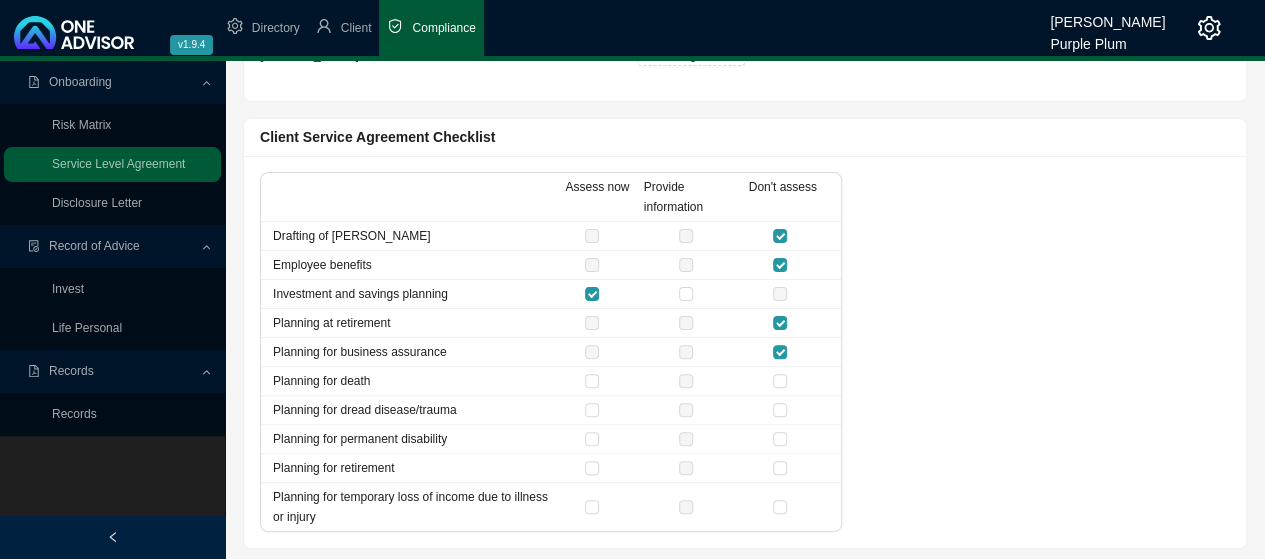 checkbox on "true" 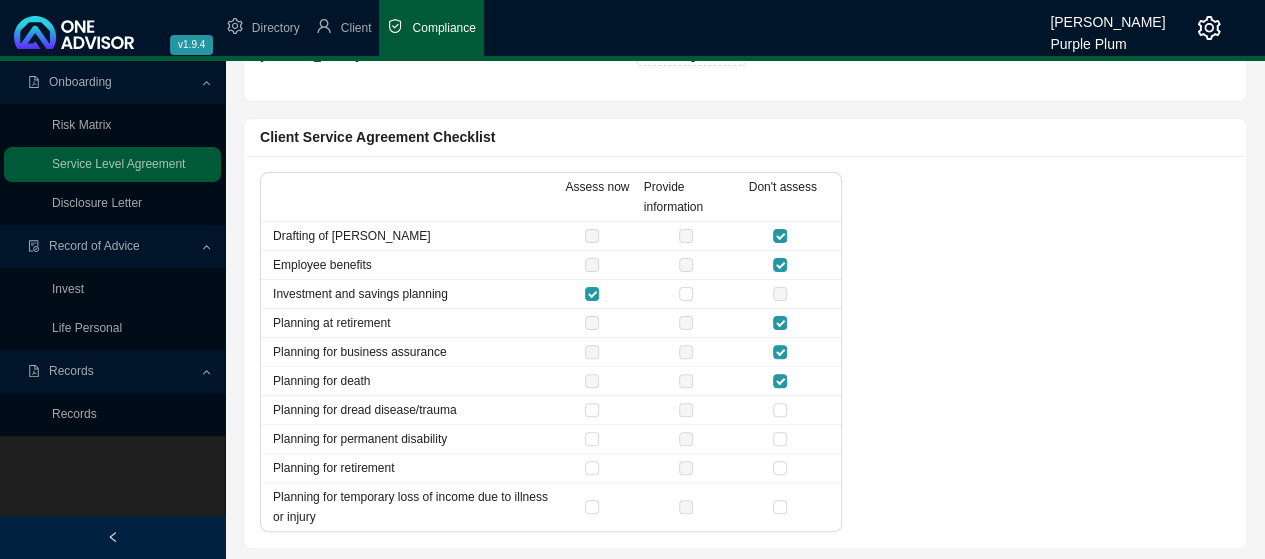 click at bounding box center [780, 410] 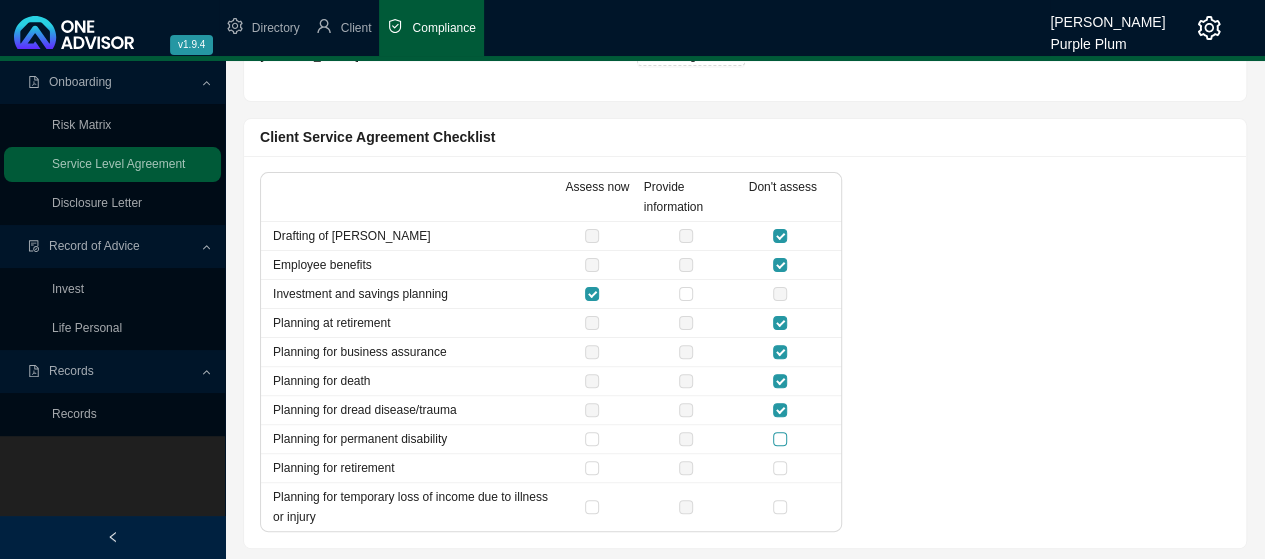 click at bounding box center [780, 439] 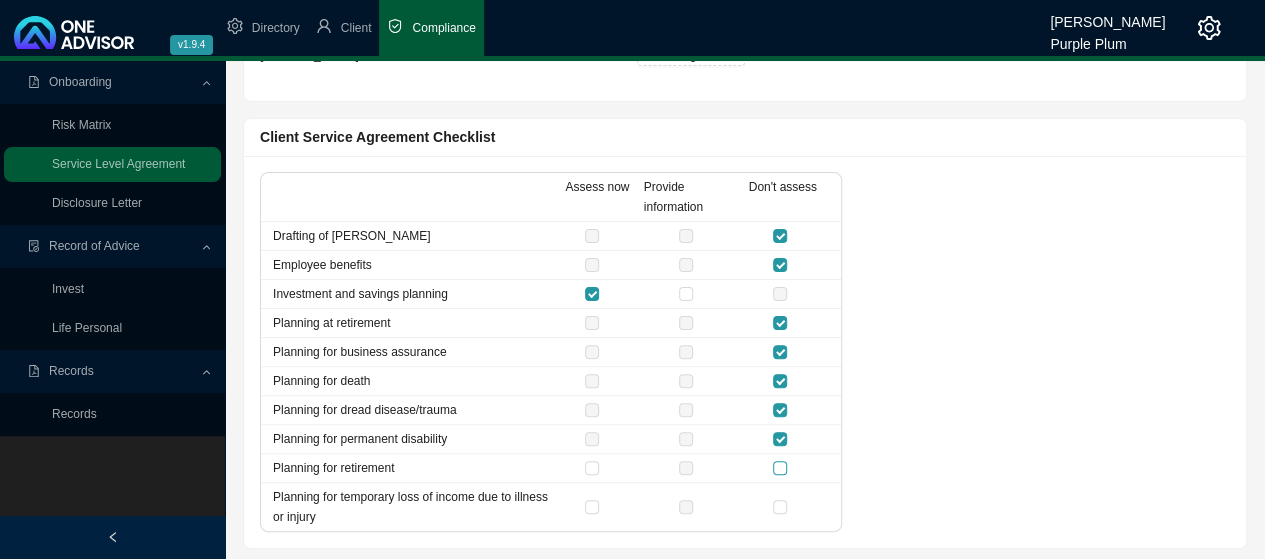 click at bounding box center (780, 468) 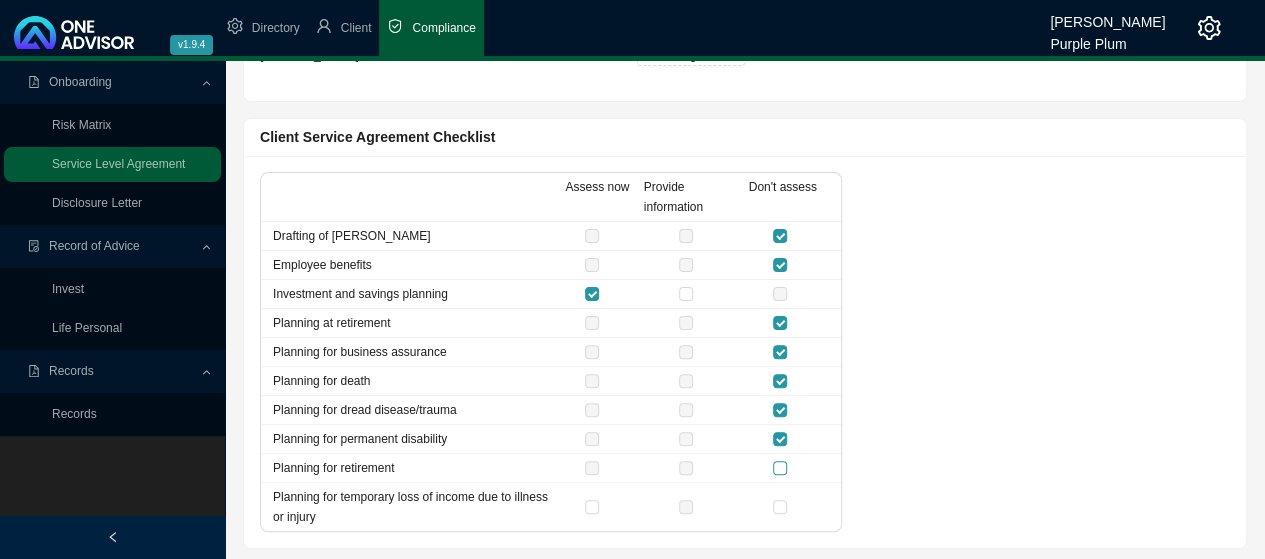 checkbox on "true" 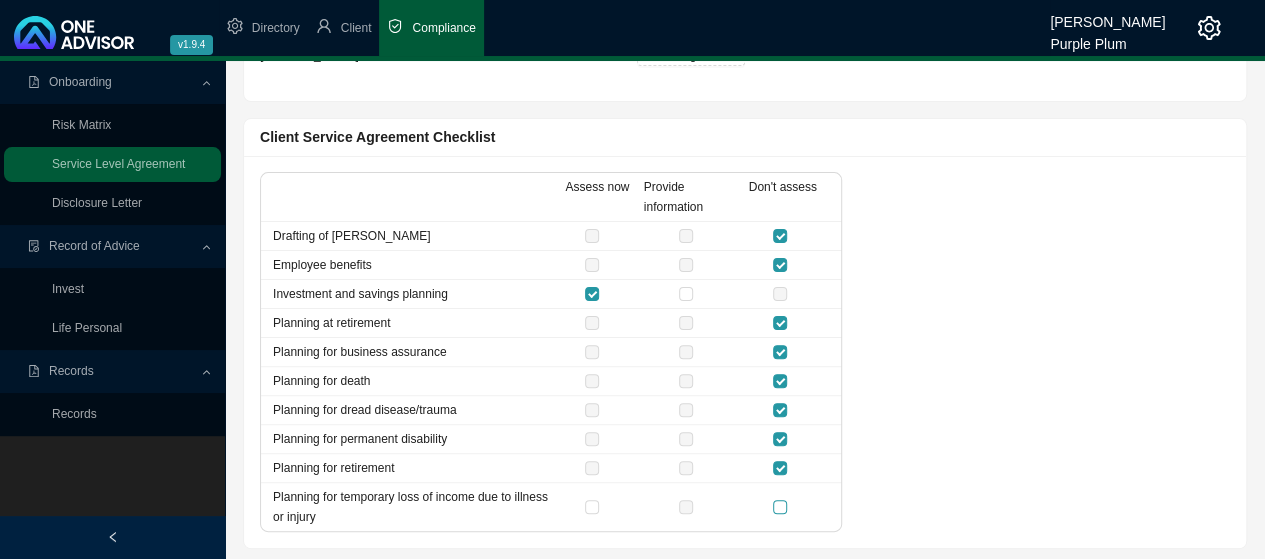 click at bounding box center (780, 507) 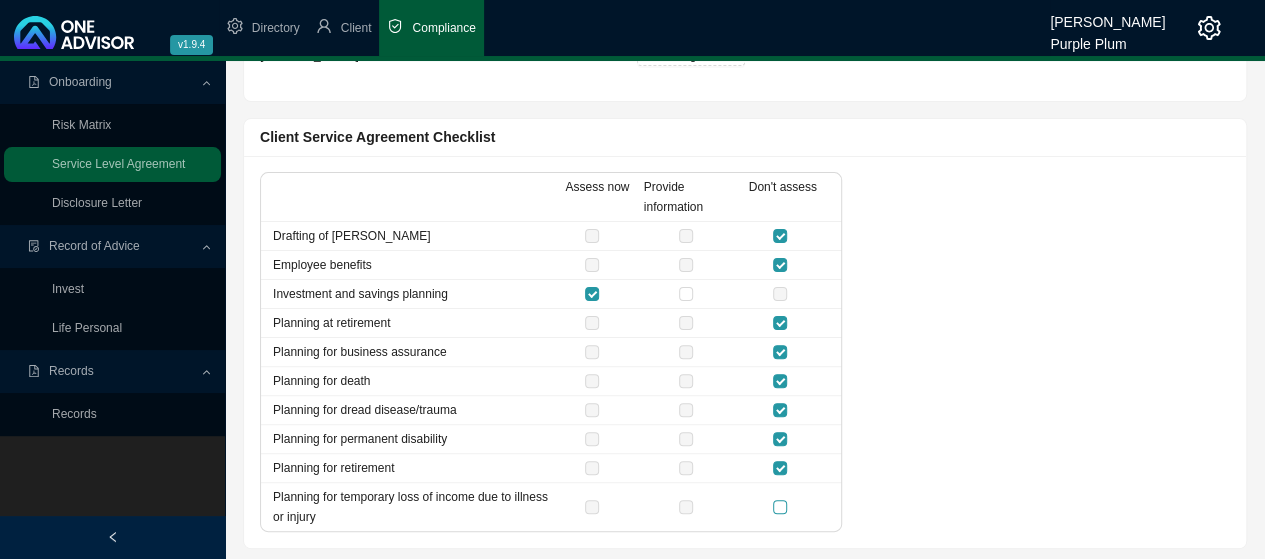 checkbox on "true" 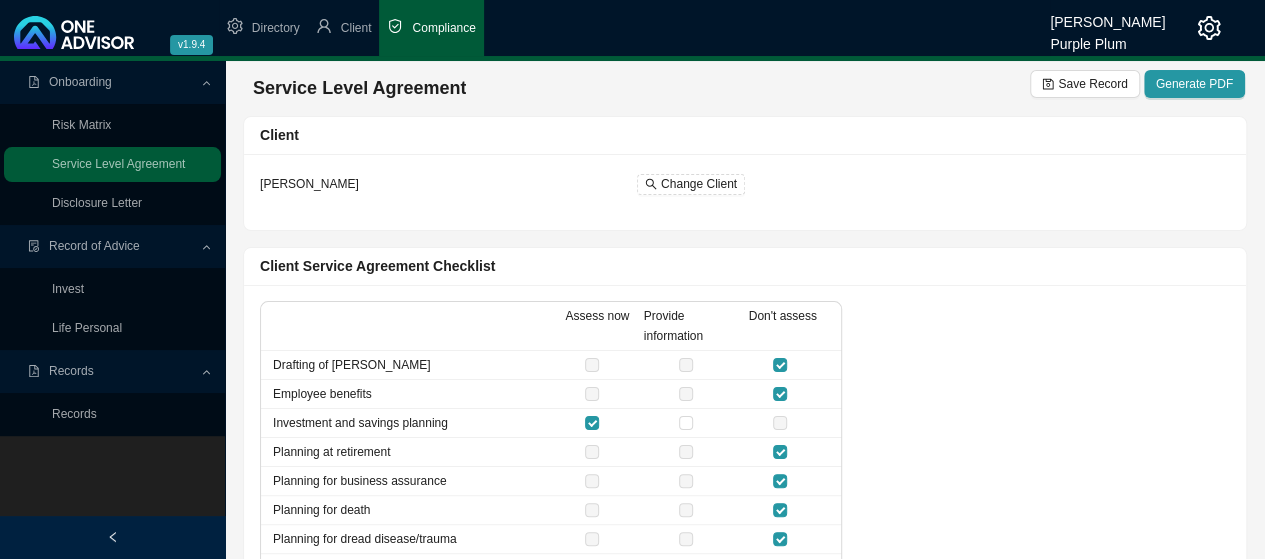scroll, scrollTop: 0, scrollLeft: 0, axis: both 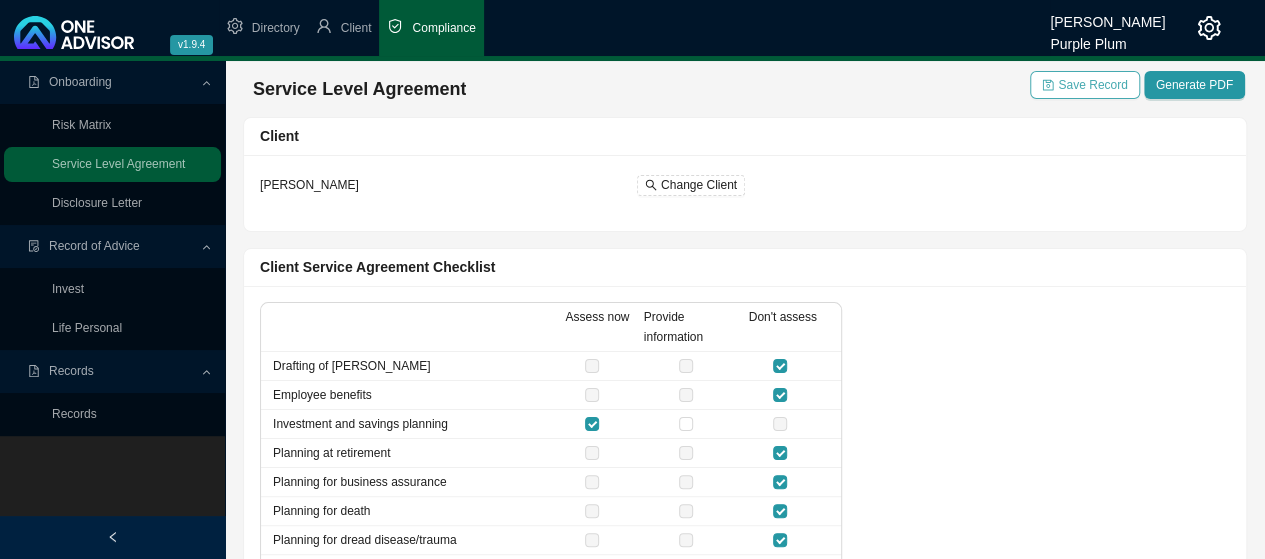 click on "Save Record" at bounding box center [1092, 85] 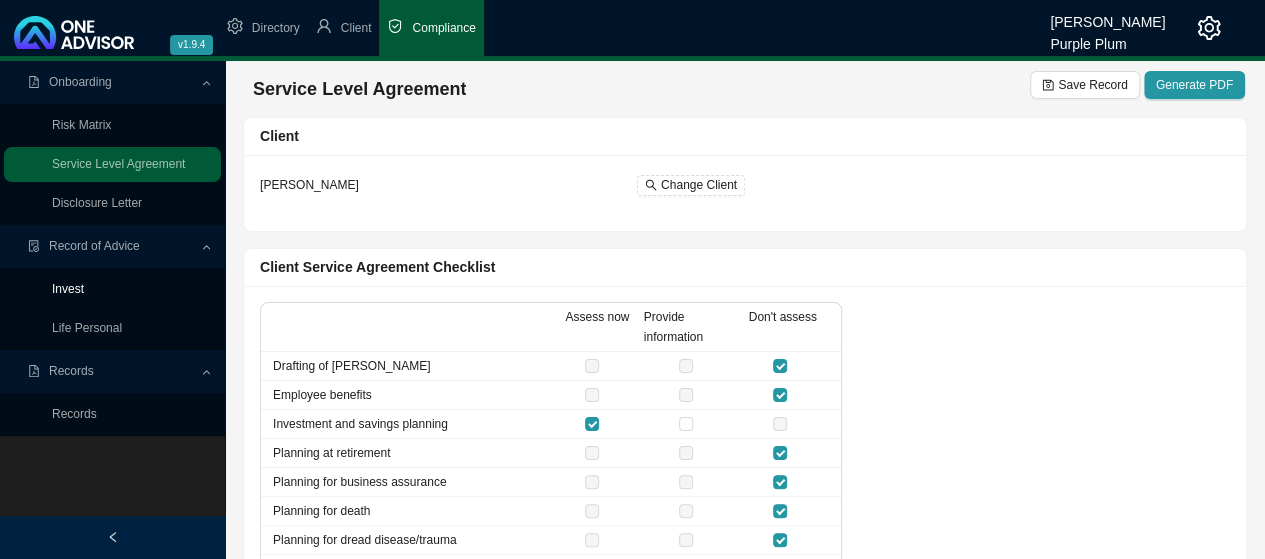 click on "Invest" at bounding box center [68, 289] 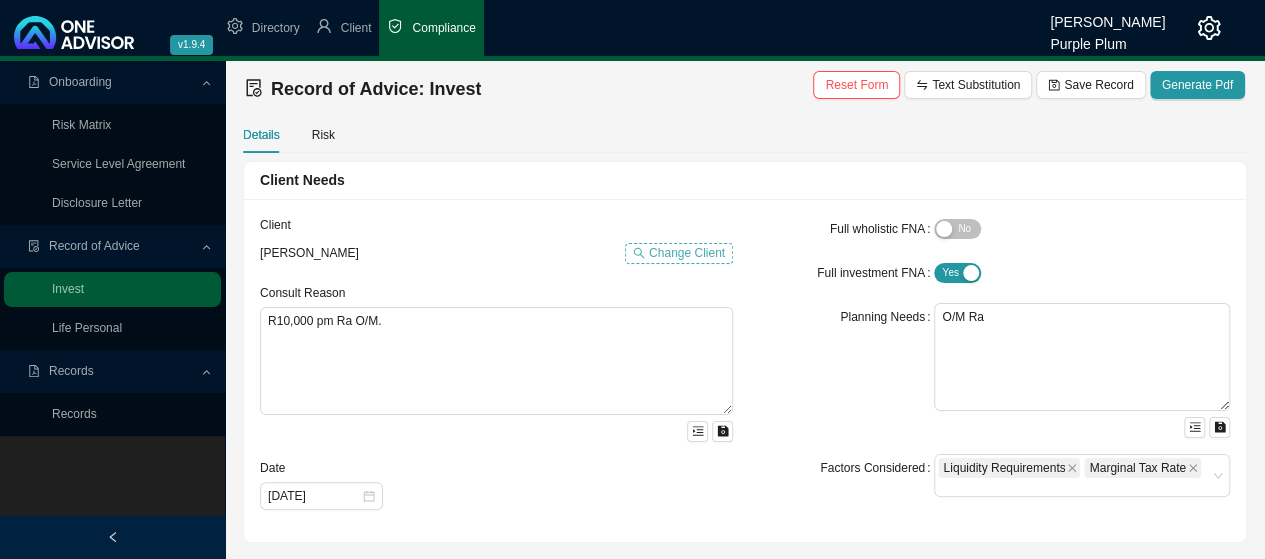click on "Change Client" at bounding box center (687, 253) 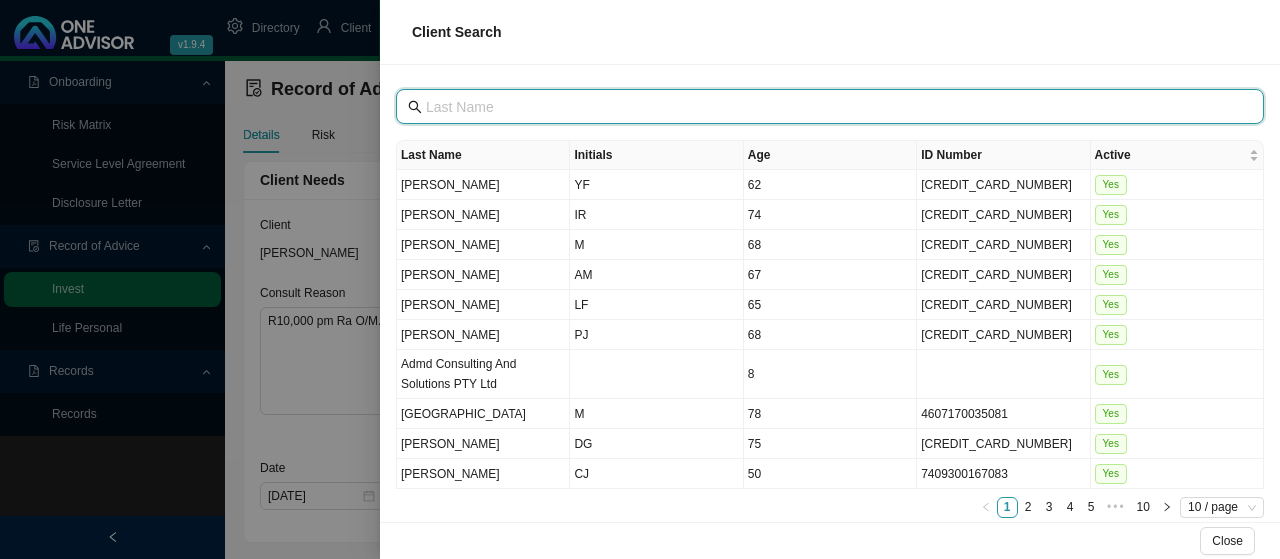 click at bounding box center (832, 107) 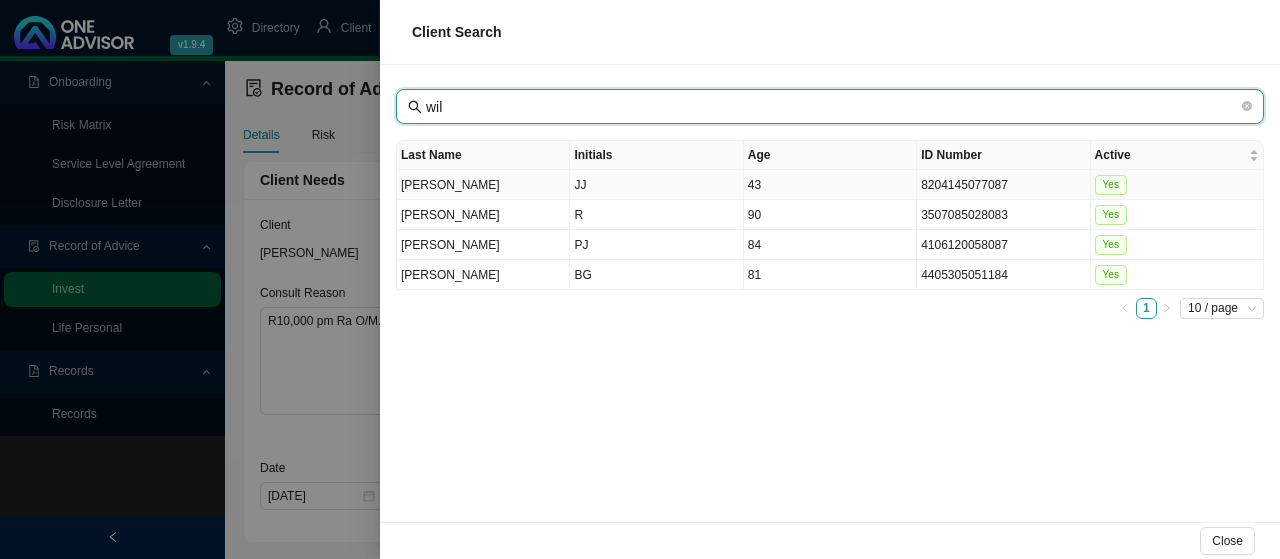 type on "wil" 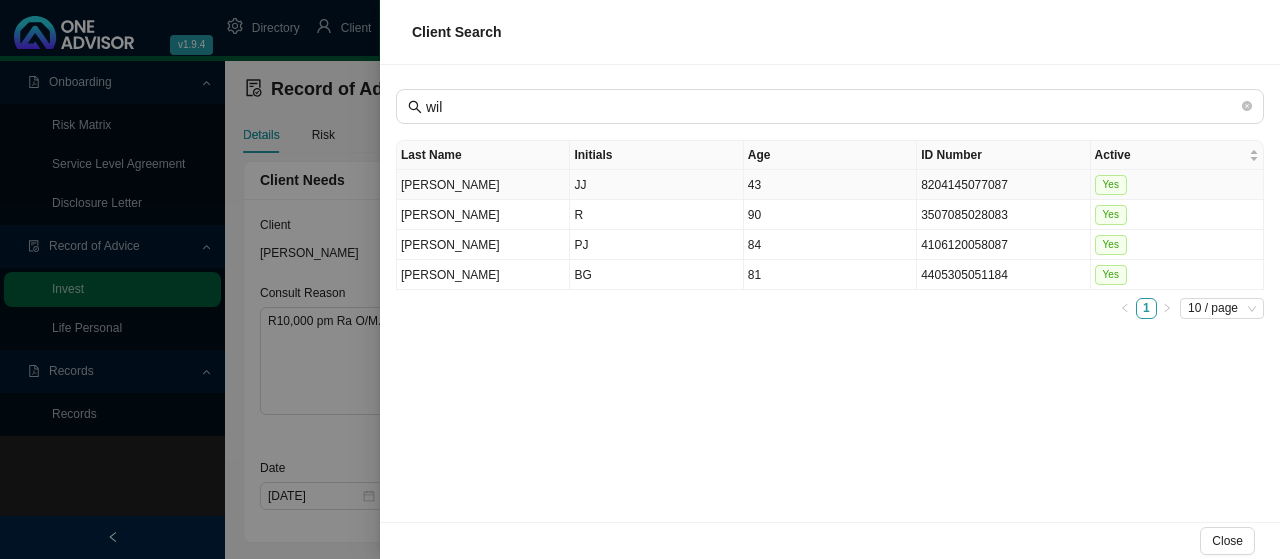 click on "[PERSON_NAME]" at bounding box center [483, 185] 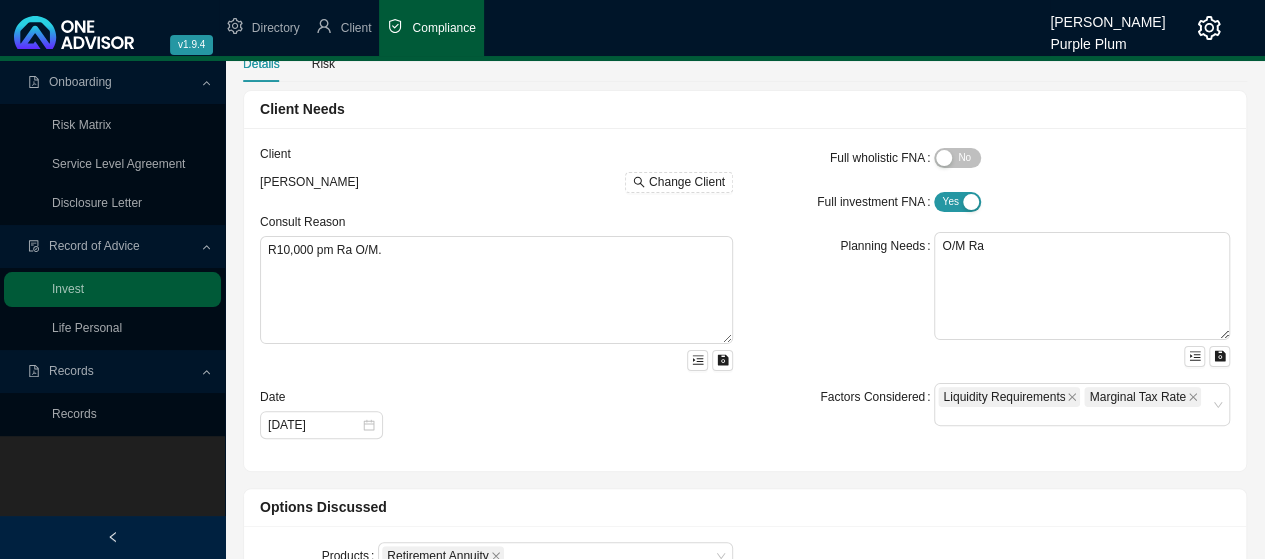 scroll, scrollTop: 100, scrollLeft: 0, axis: vertical 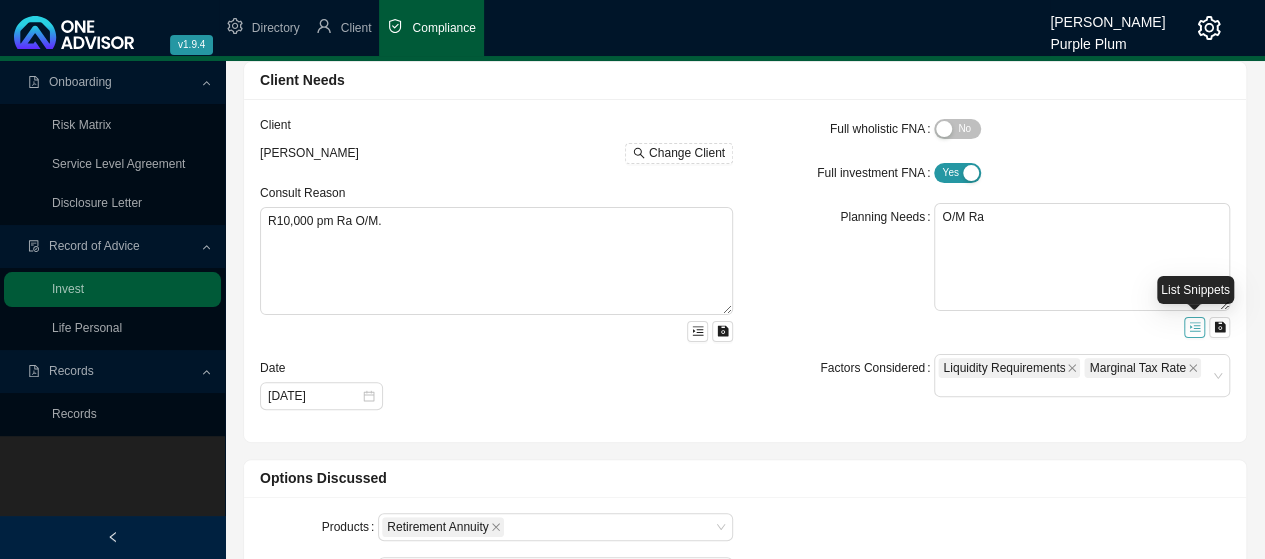 click 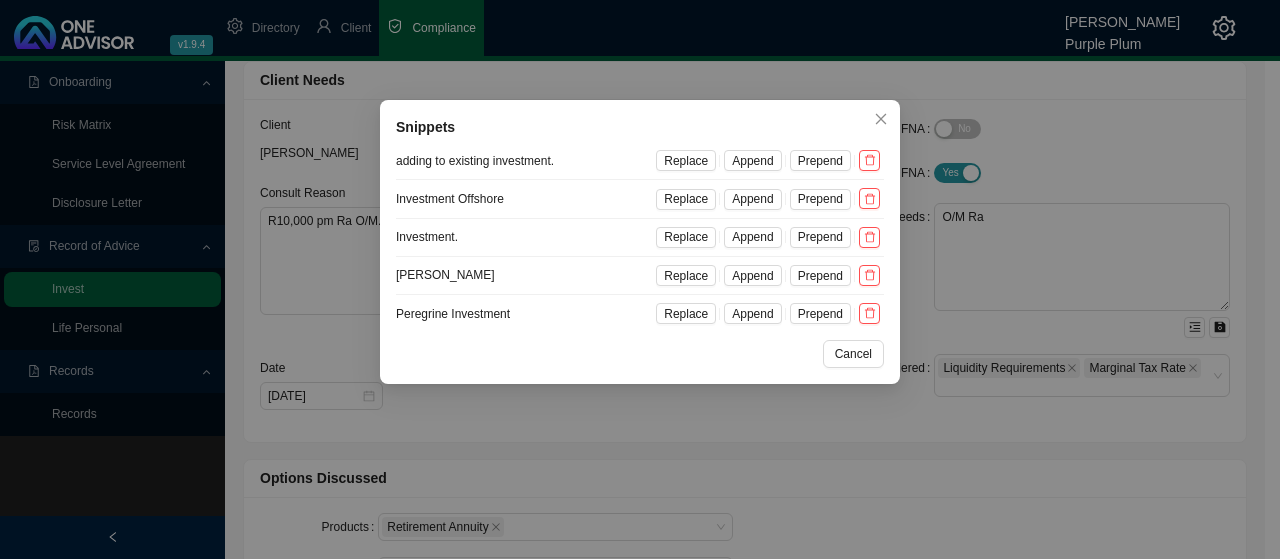 click on "Replace" at bounding box center (686, 199) 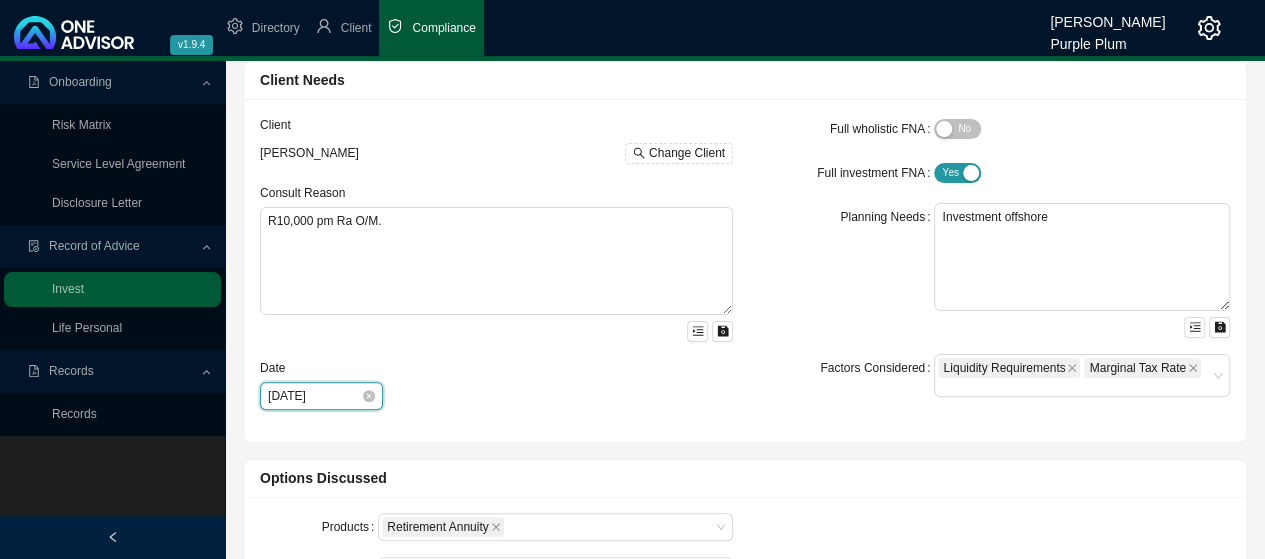 click on "[DATE]" at bounding box center [314, 396] 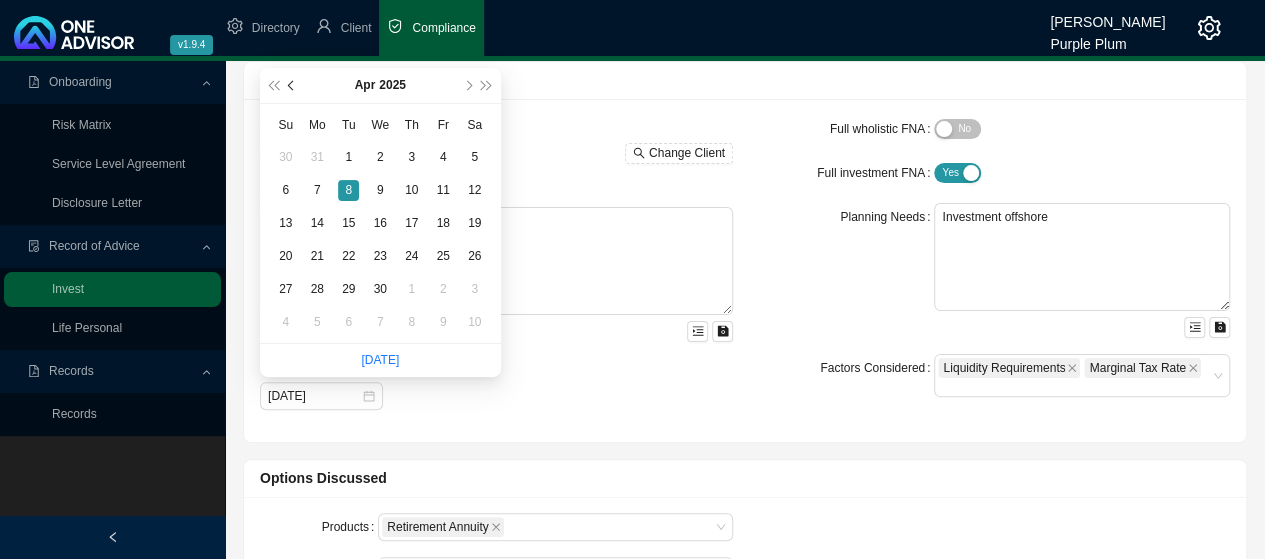 click at bounding box center [293, 86] 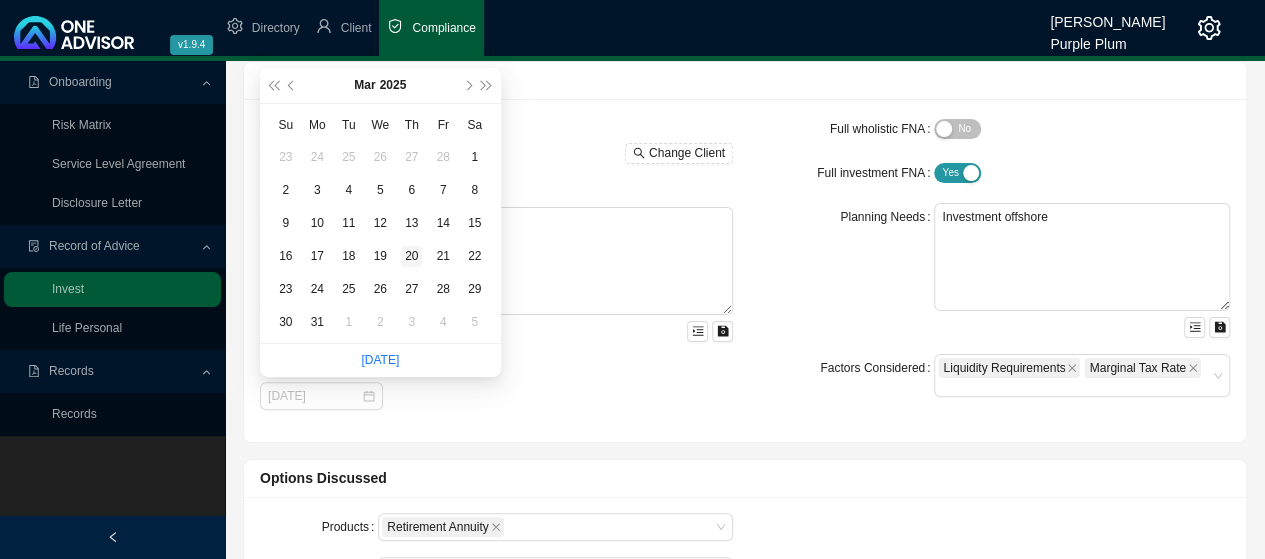 type on "[DATE]" 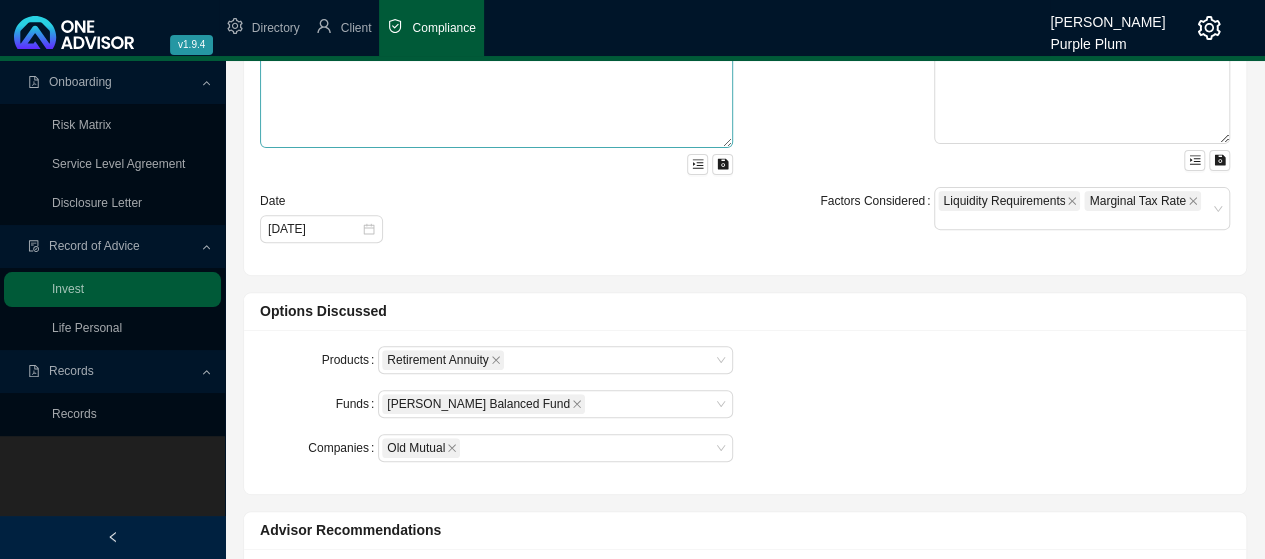 scroll, scrollTop: 300, scrollLeft: 0, axis: vertical 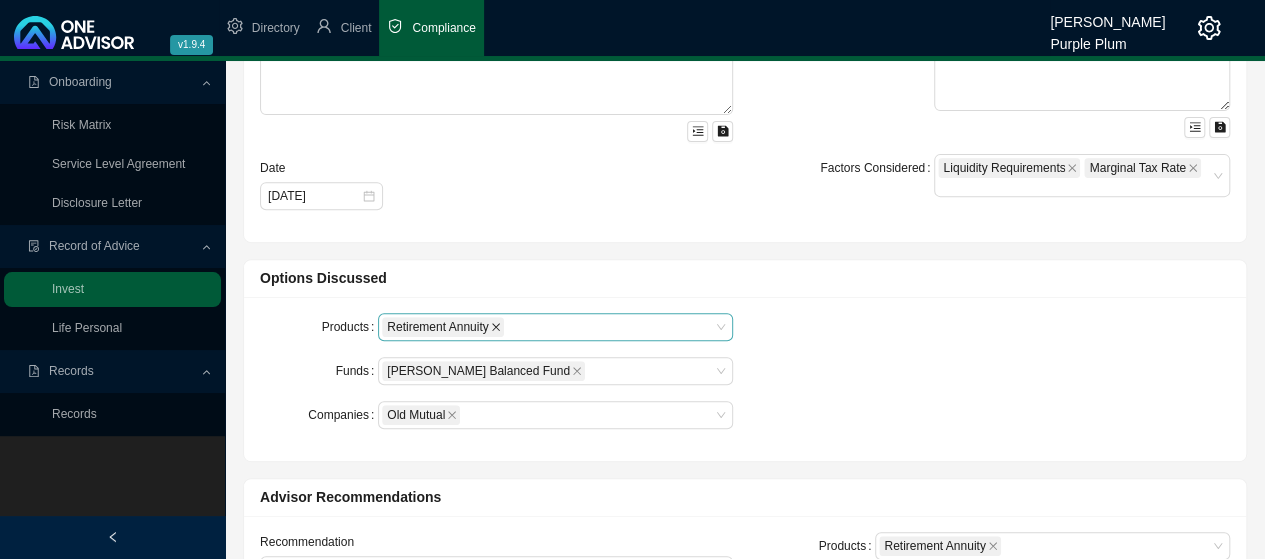 click 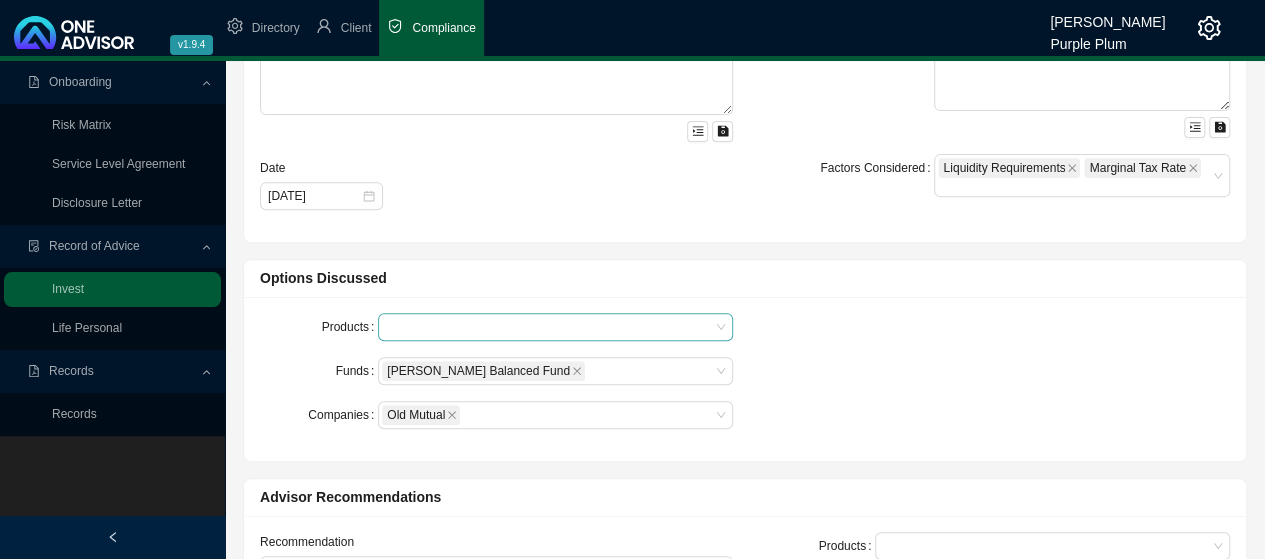 click at bounding box center (555, 327) 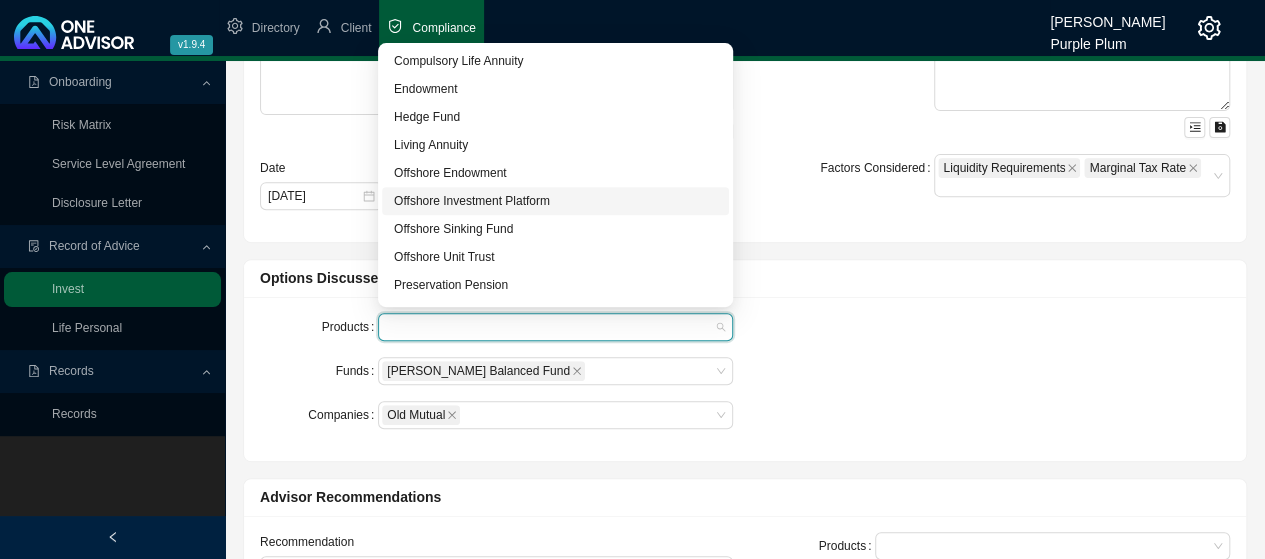 click on "Offshore Investment Platform" at bounding box center (555, 201) 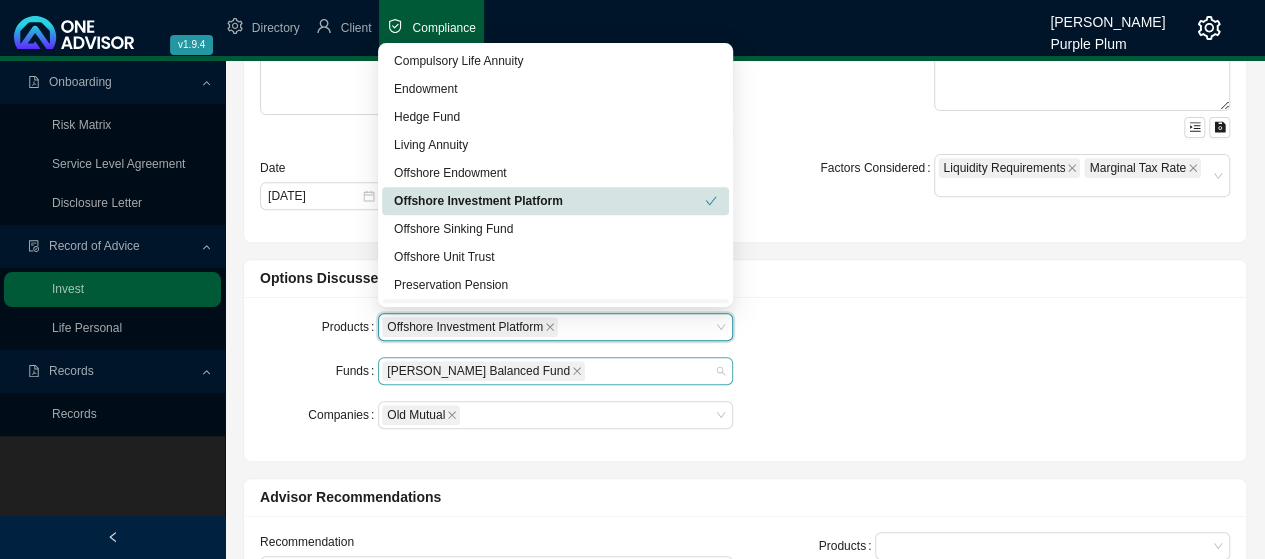 click on "[PERSON_NAME] Balanced Fund" at bounding box center (555, 371) 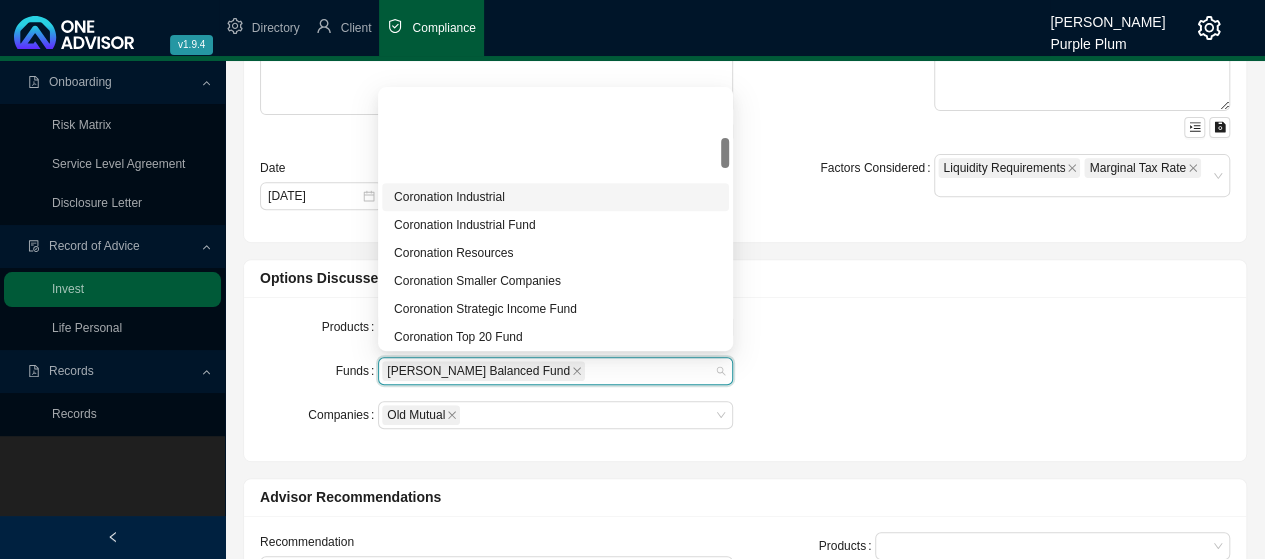 scroll, scrollTop: 500, scrollLeft: 0, axis: vertical 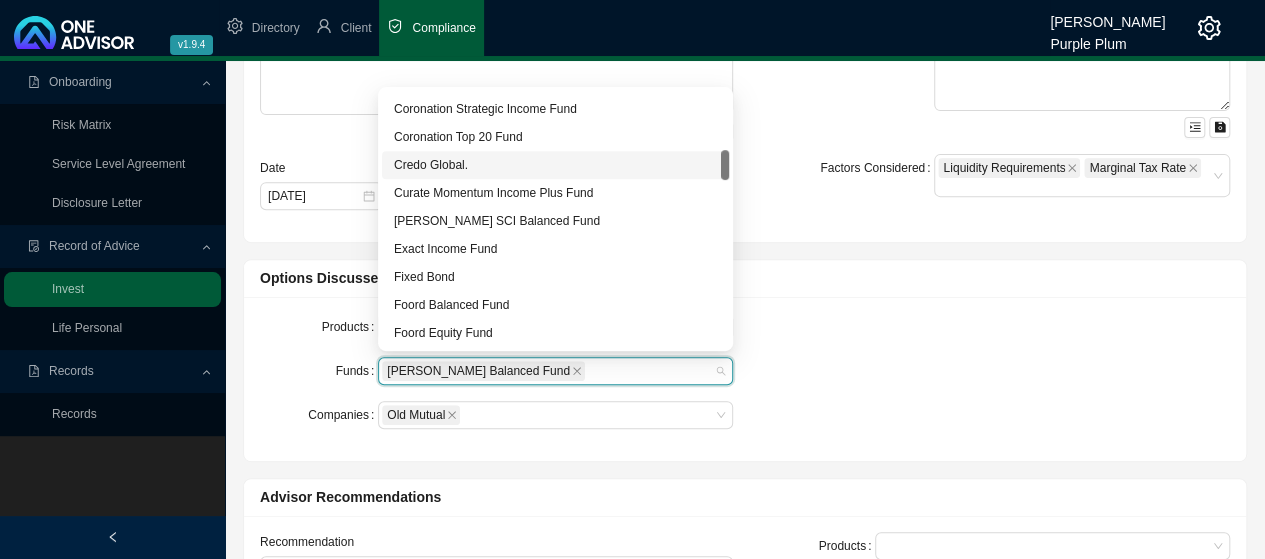 click on "Credo Global." at bounding box center [555, 165] 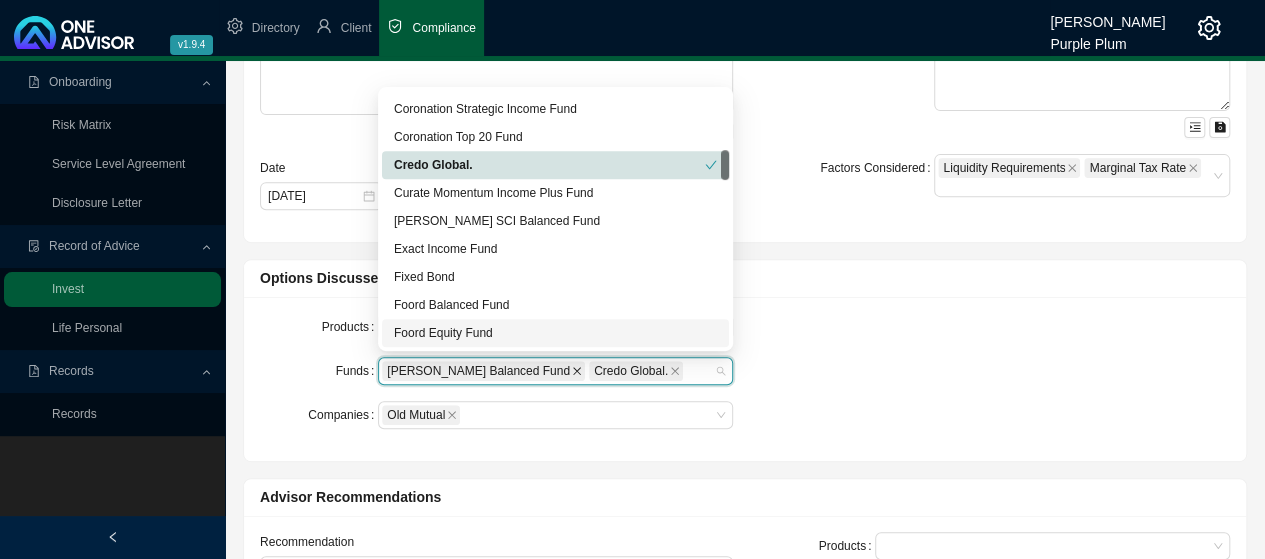 click 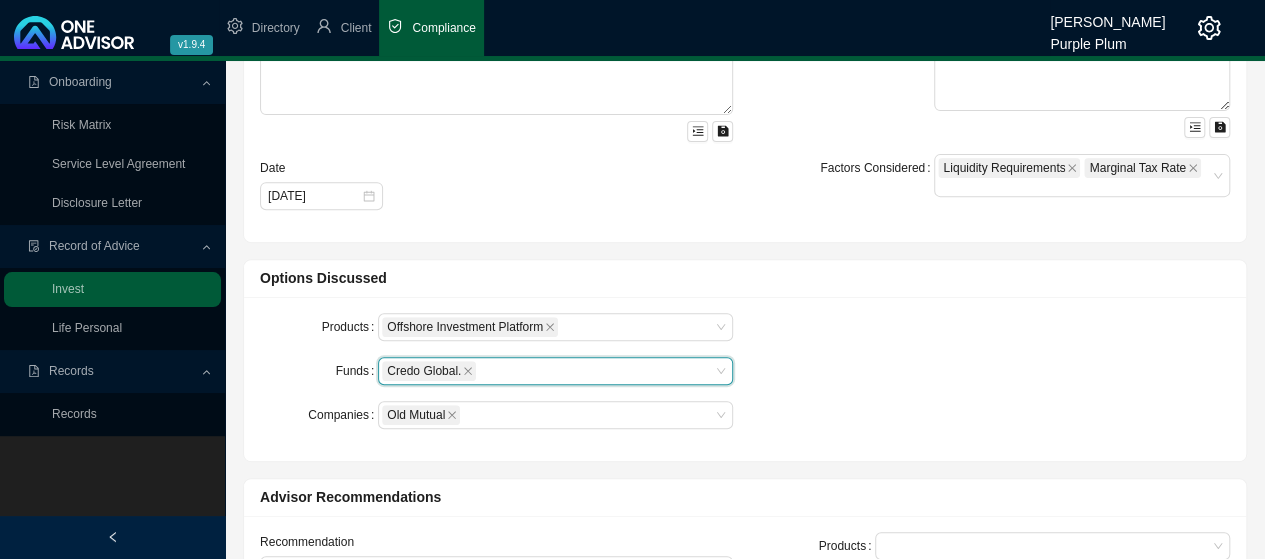 click on "Products Offshore Investment Platform   Funds Credo Global. Credo Global.   Companies Old Mutual" at bounding box center (745, 379) 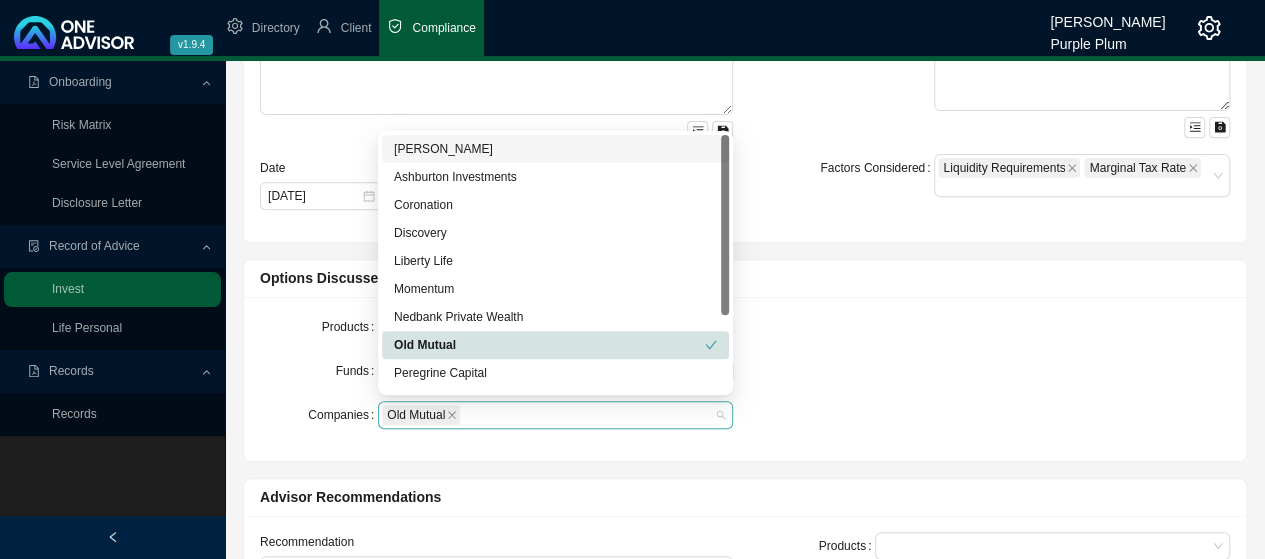 click on "Old Mutual" at bounding box center [546, 415] 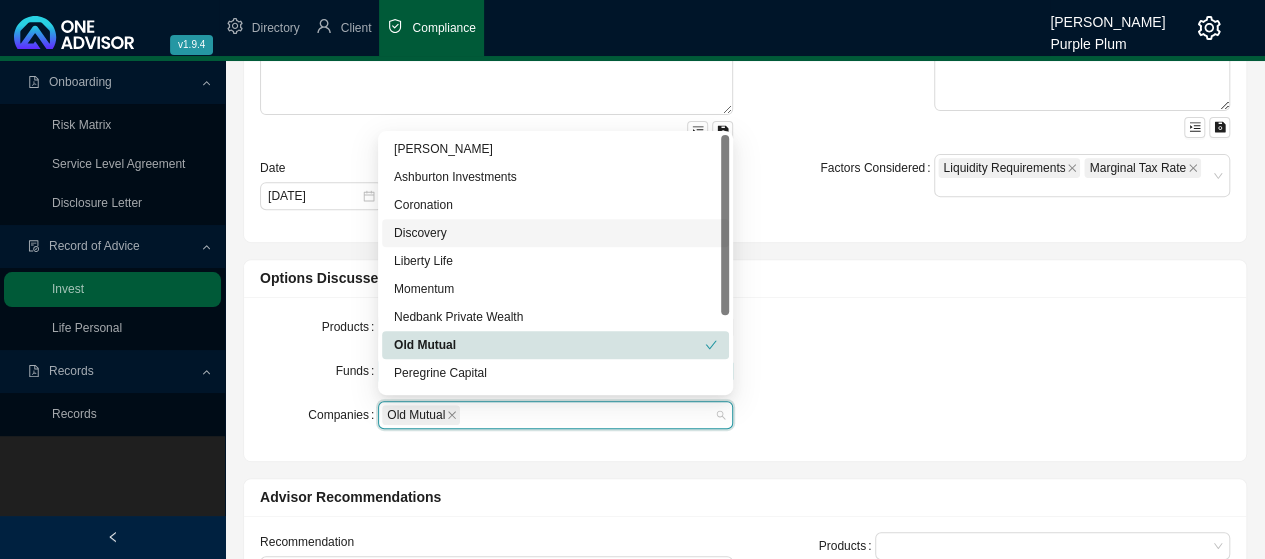 scroll, scrollTop: 108, scrollLeft: 0, axis: vertical 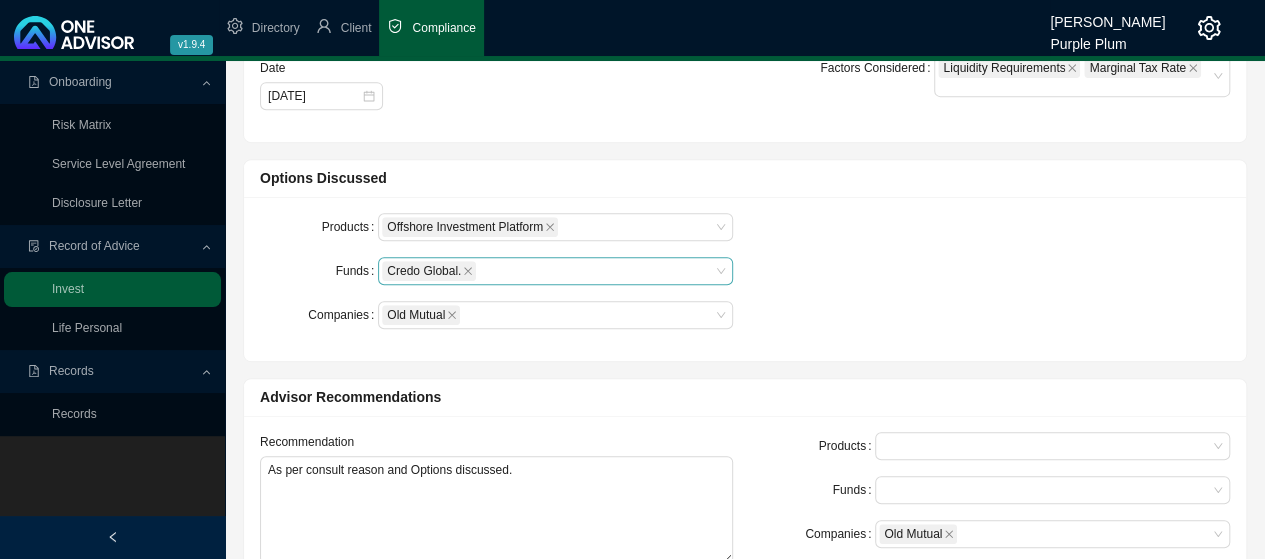 click on "Products Offshore Investment Platform   Funds Credo Global.   Companies Old Mutual" at bounding box center (745, 279) 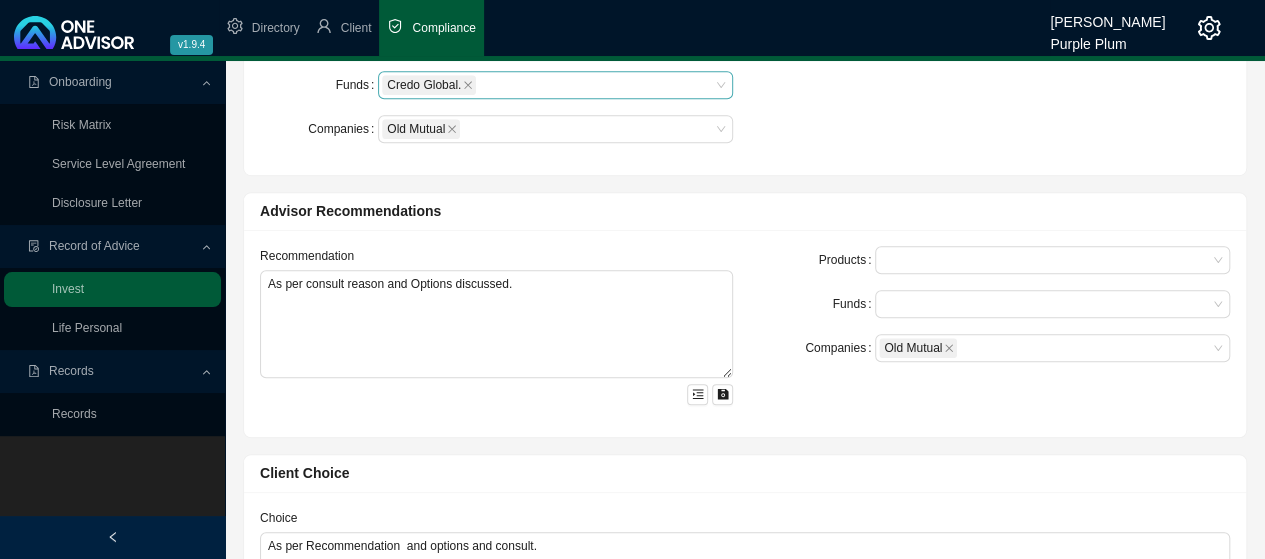 scroll, scrollTop: 600, scrollLeft: 0, axis: vertical 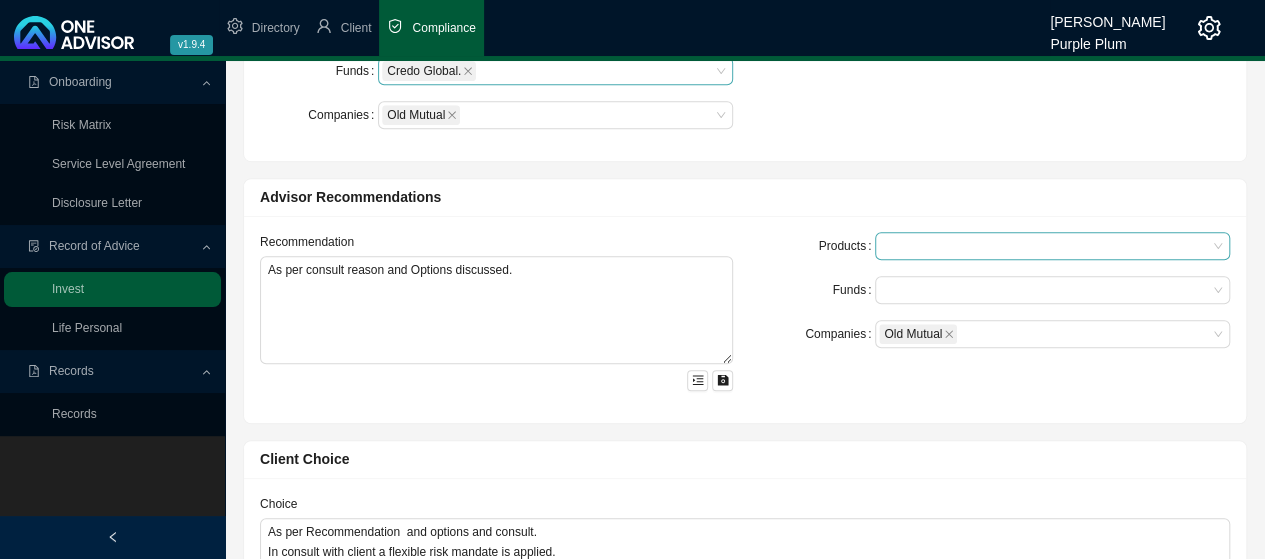click at bounding box center (1043, 246) 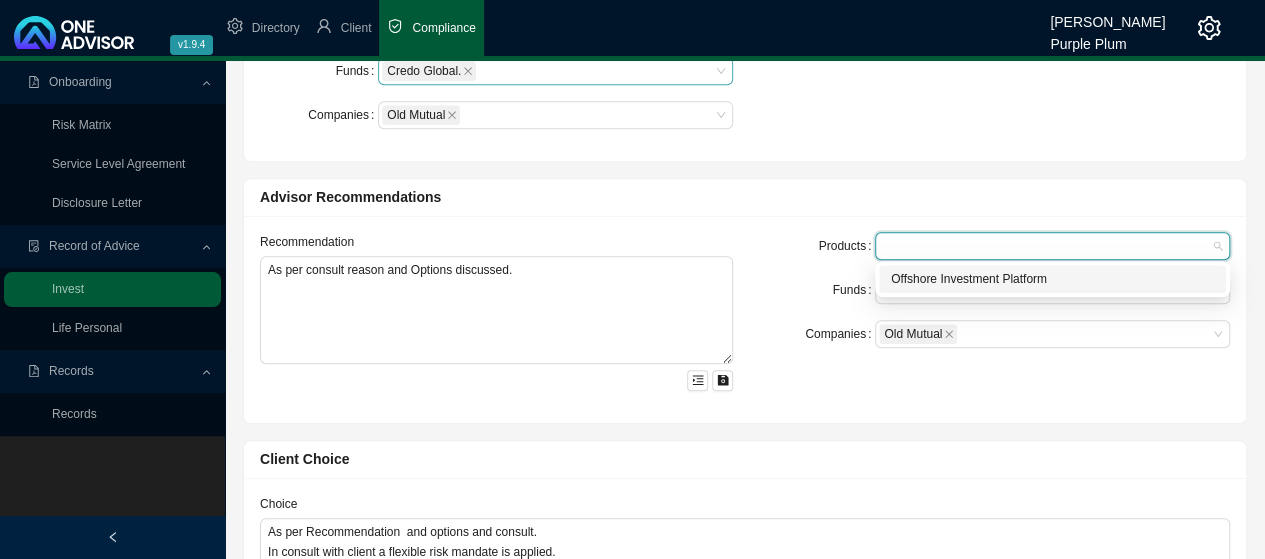 click on "Offshore Investment Platform" at bounding box center [1052, 279] 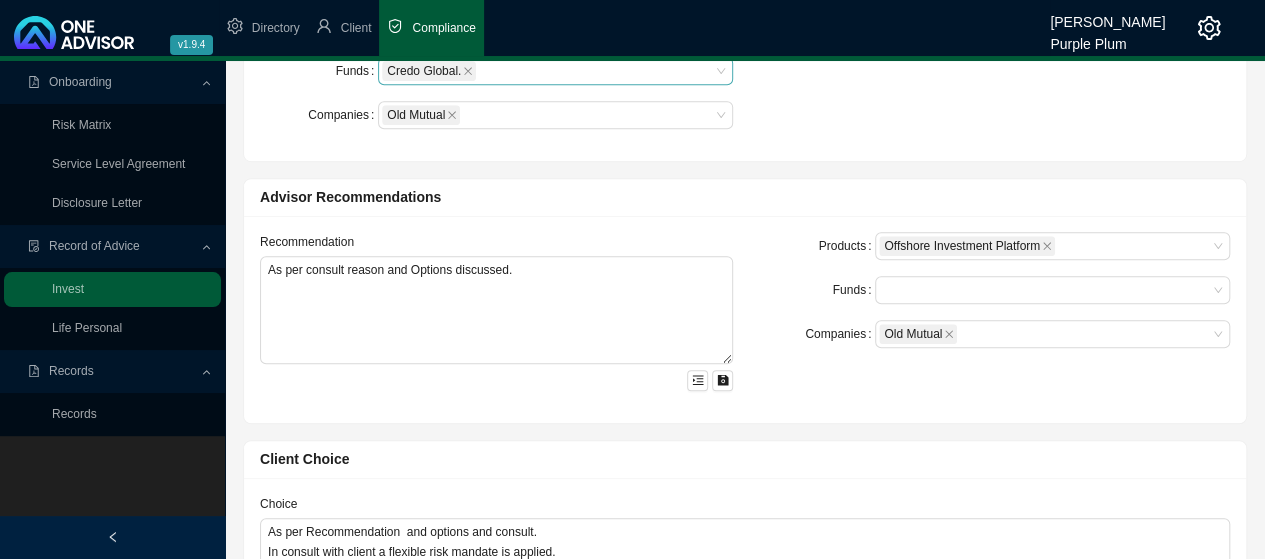 drag, startPoint x: 943, startPoint y: 433, endPoint x: 974, endPoint y: 388, distance: 54.644306 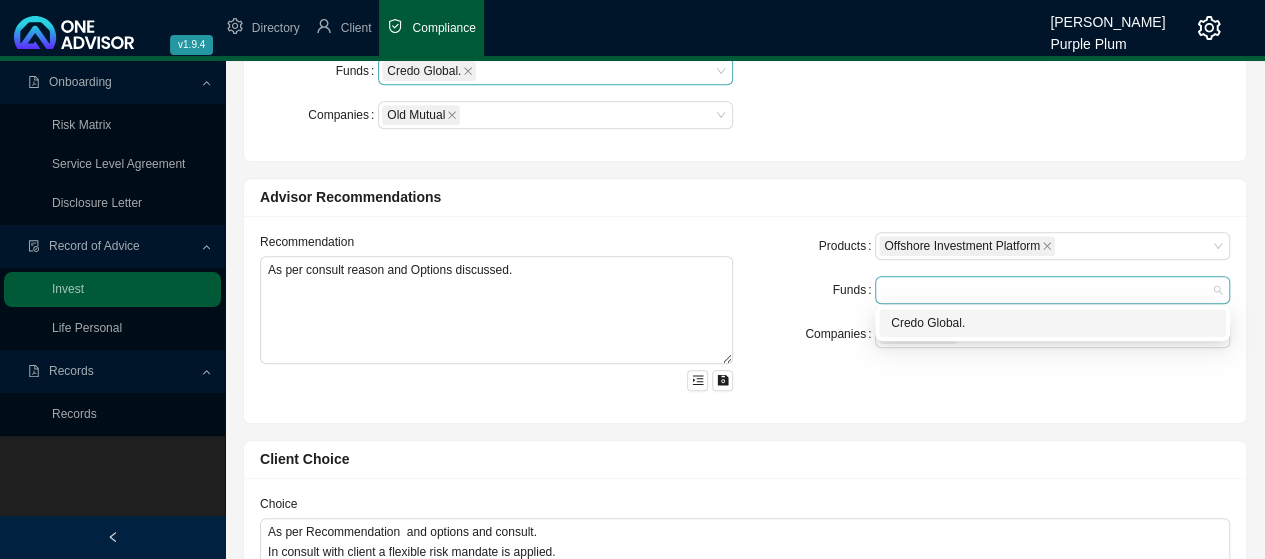 click at bounding box center (1052, 290) 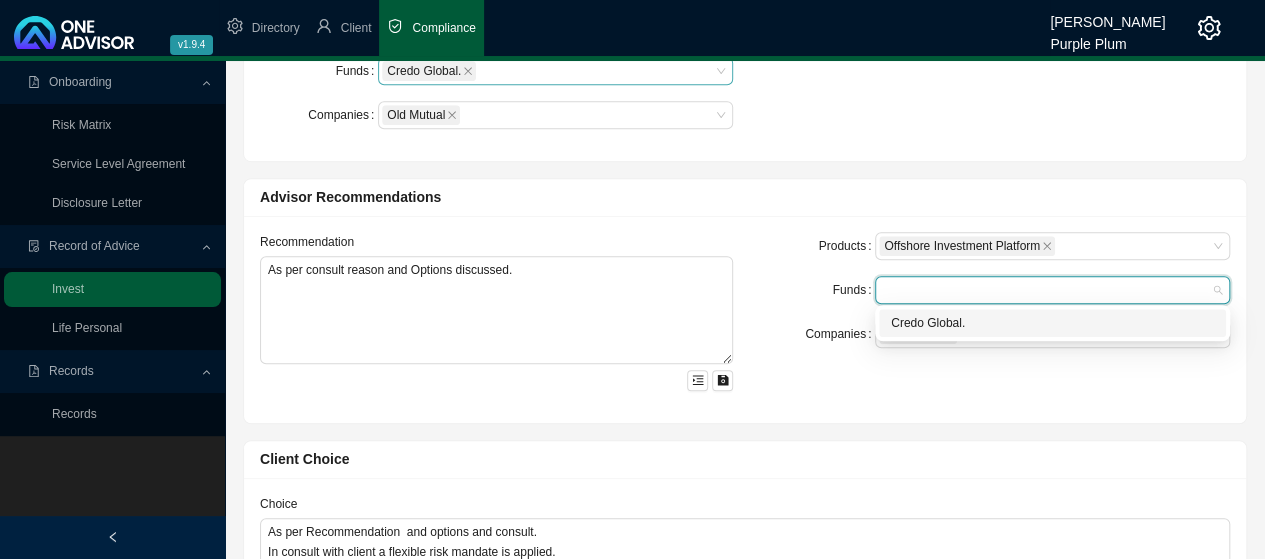 click on "Credo Global." at bounding box center [1052, 323] 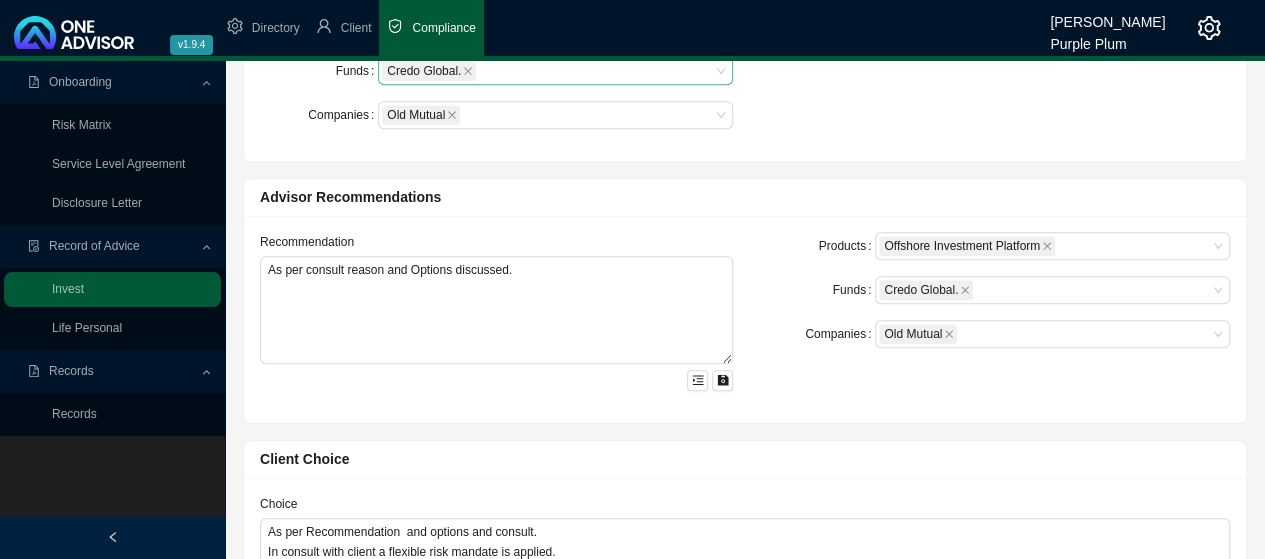 click on "Products Offshore Investment Platform   Funds Credo Global.   Companies Old Mutual" at bounding box center (993, 319) 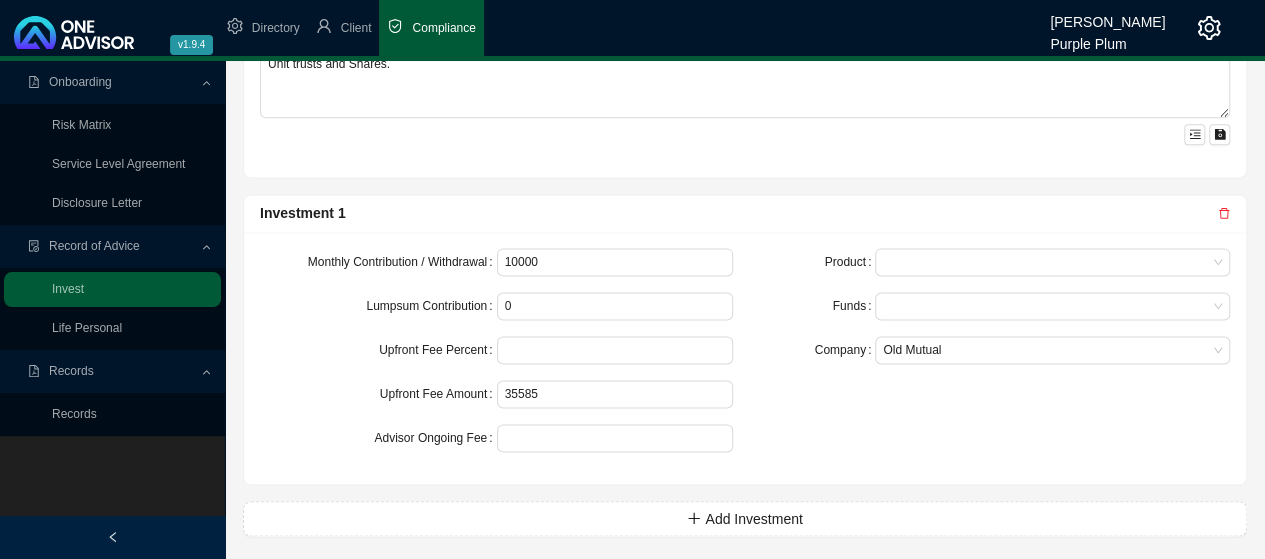 scroll, scrollTop: 1268, scrollLeft: 0, axis: vertical 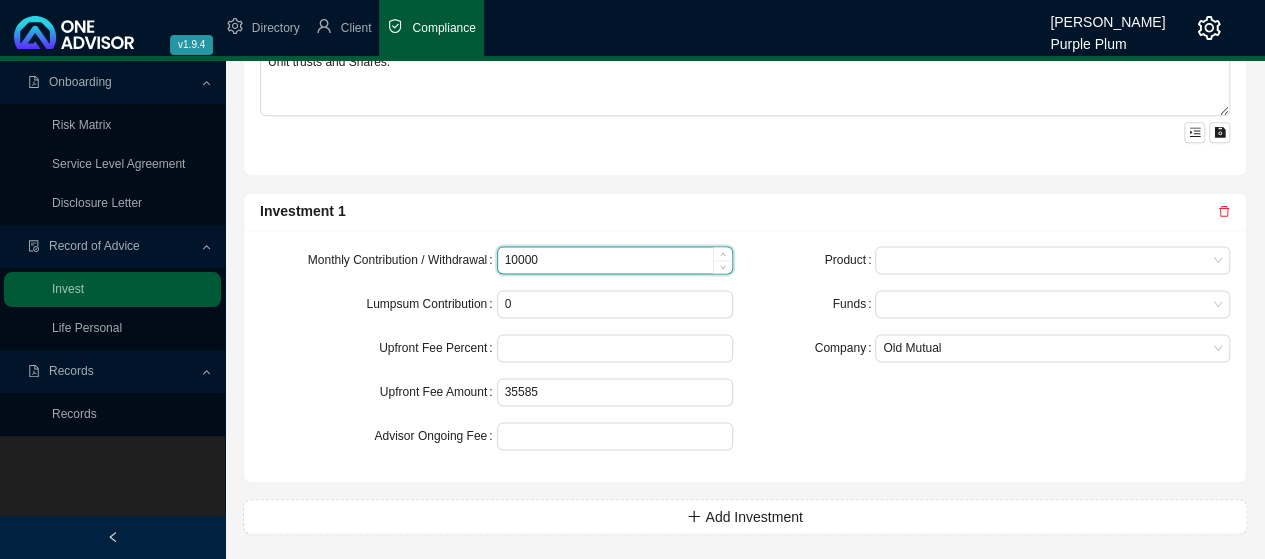 click on "10000" at bounding box center [615, 260] 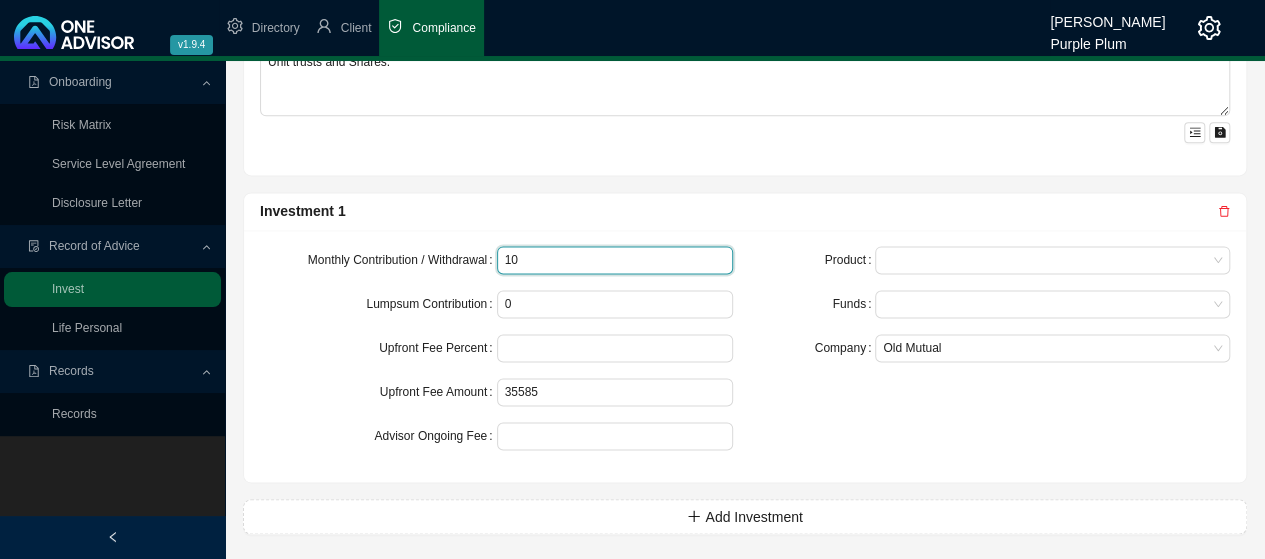 type on "1" 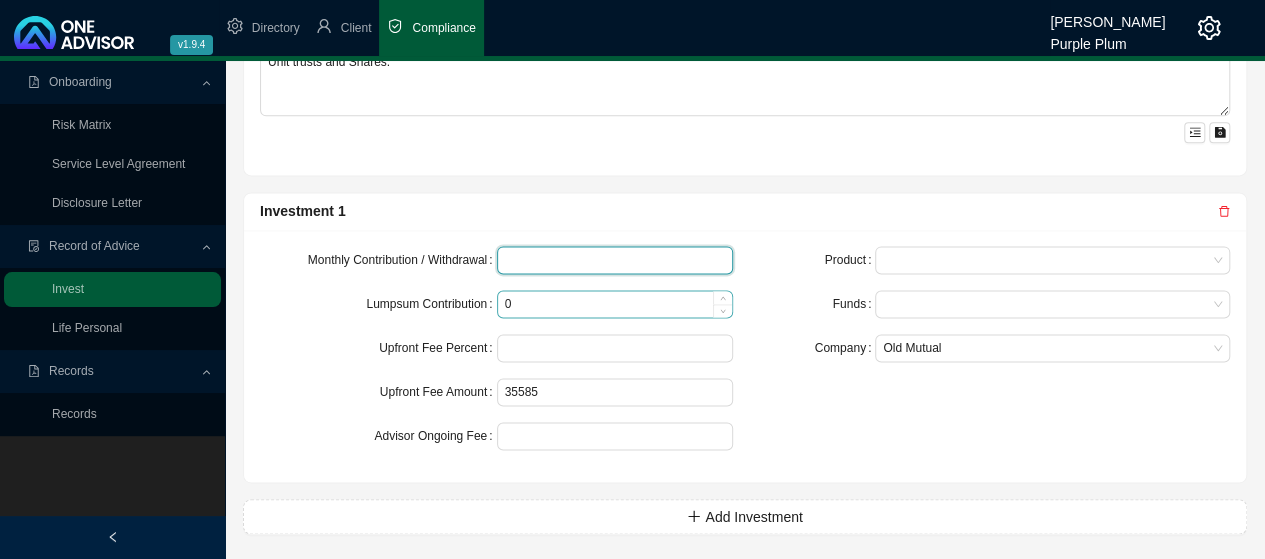 type 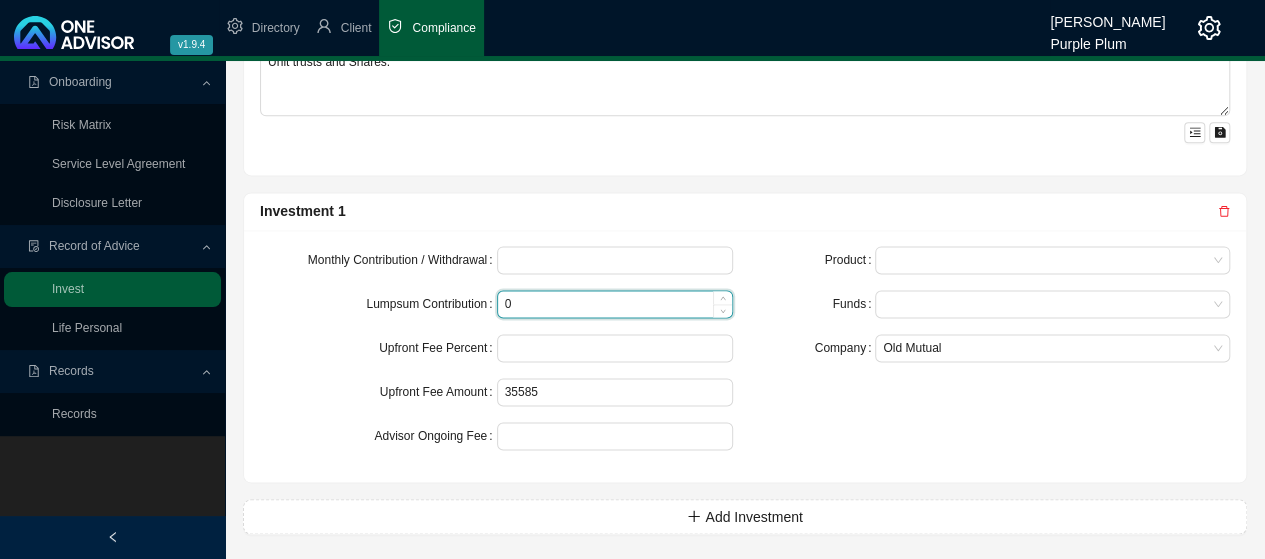 click on "0" at bounding box center (615, 304) 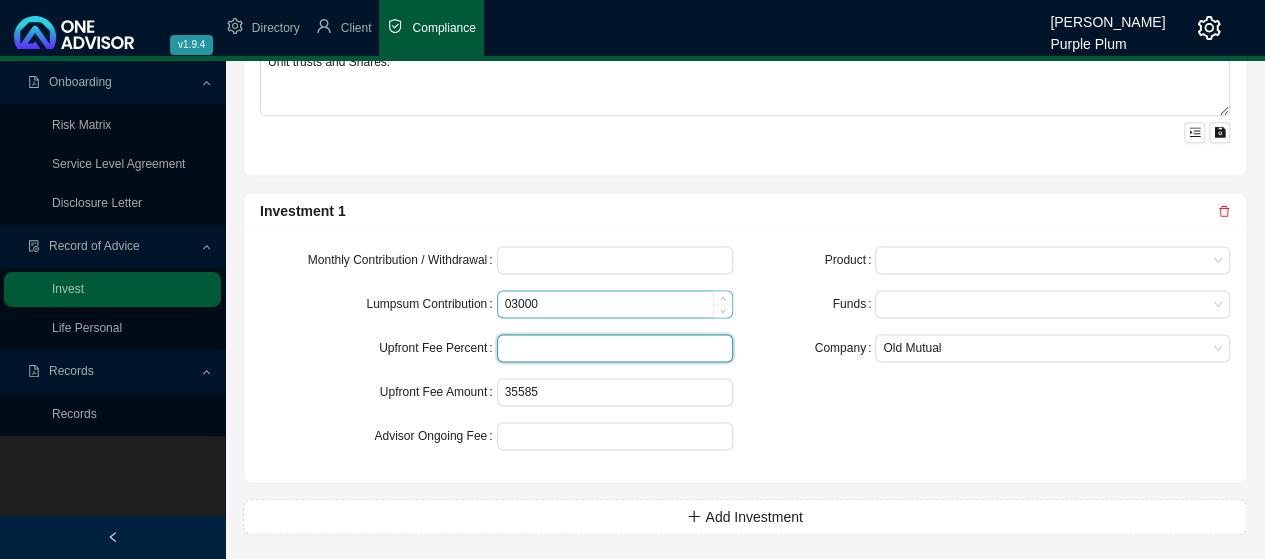 type on "3000" 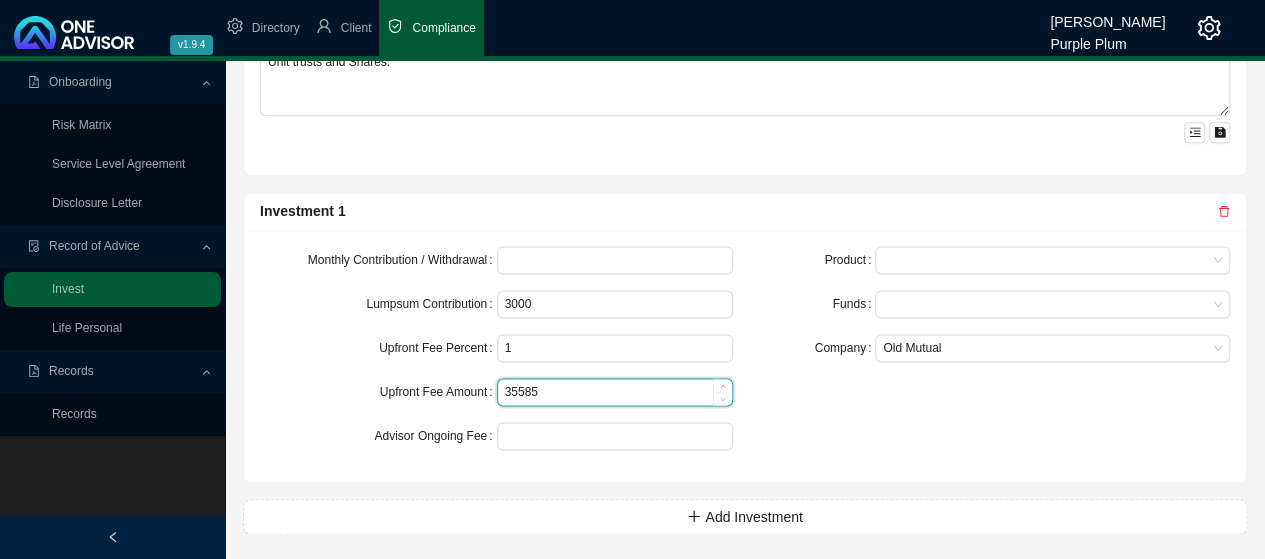 type on "1.00" 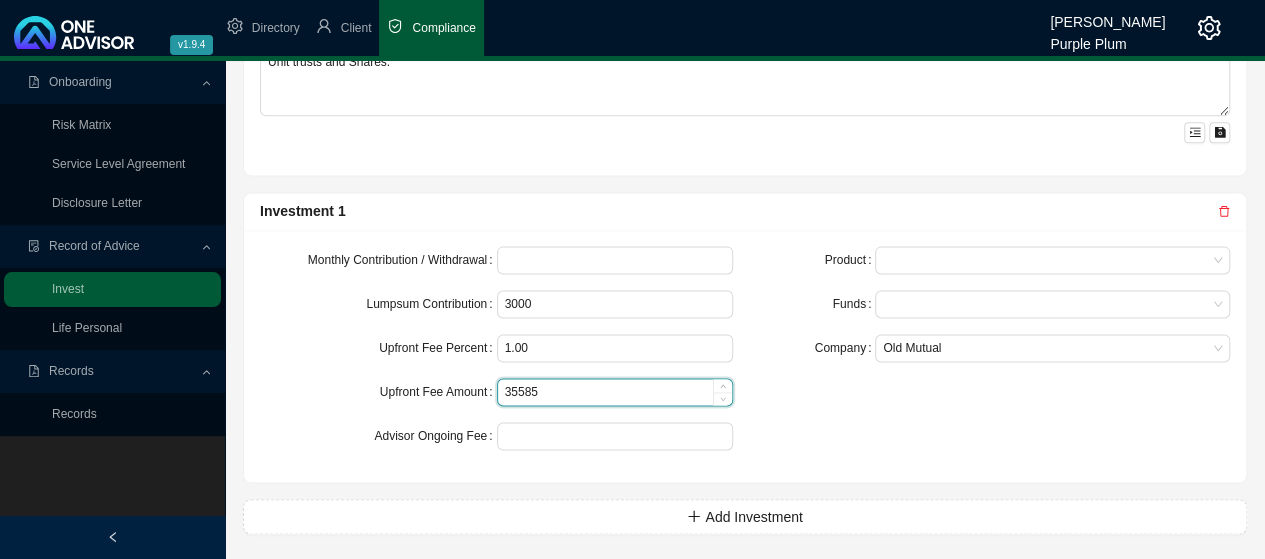 click on "35585" at bounding box center [615, 392] 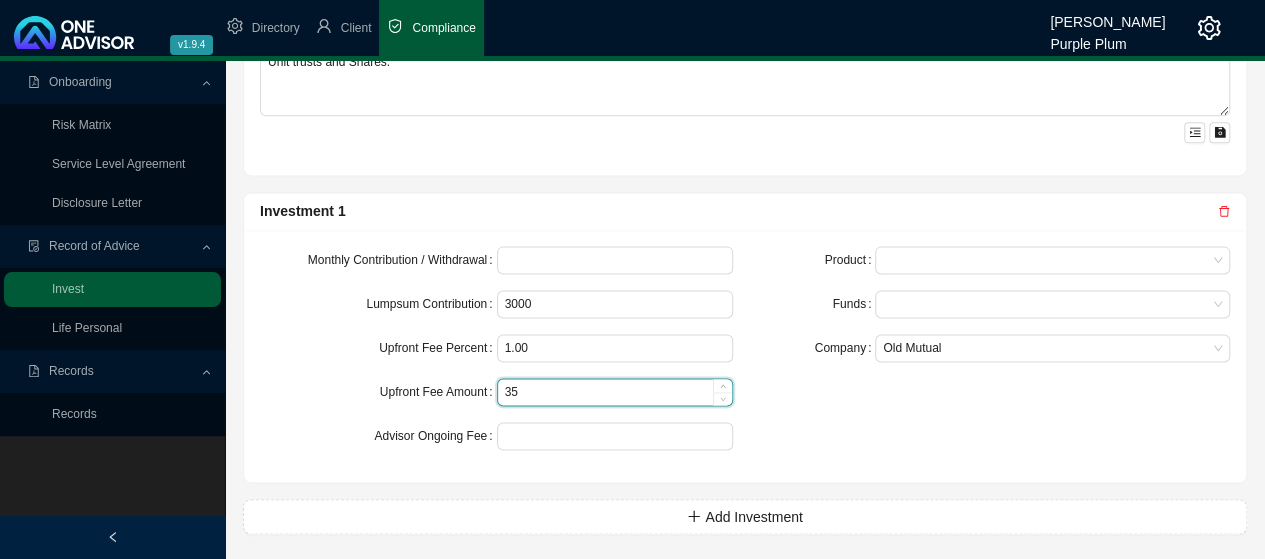 type on "3" 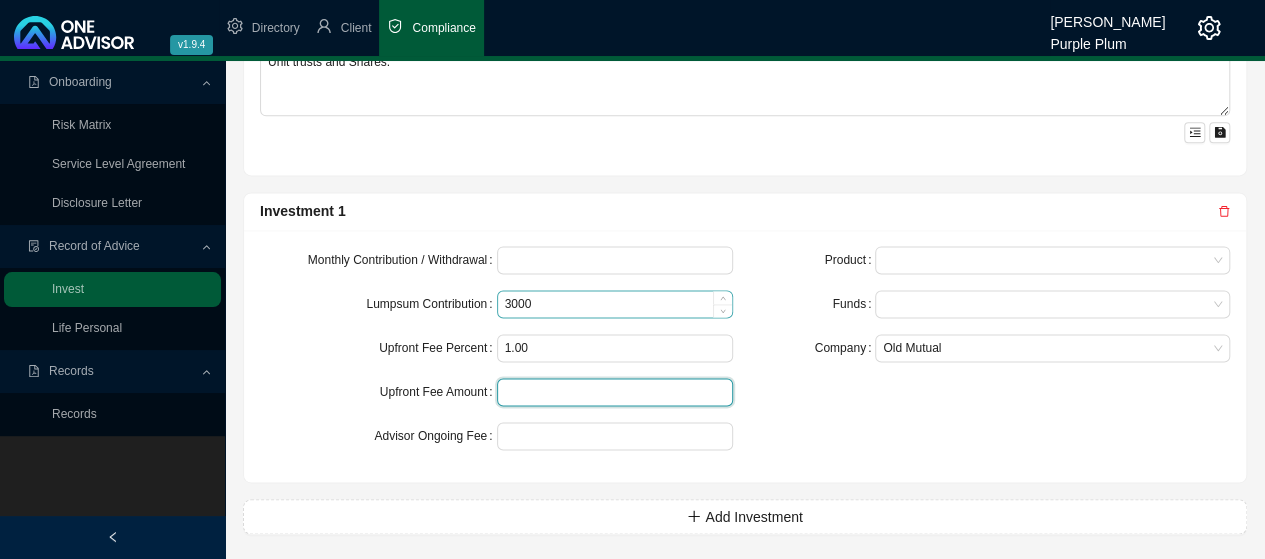 type 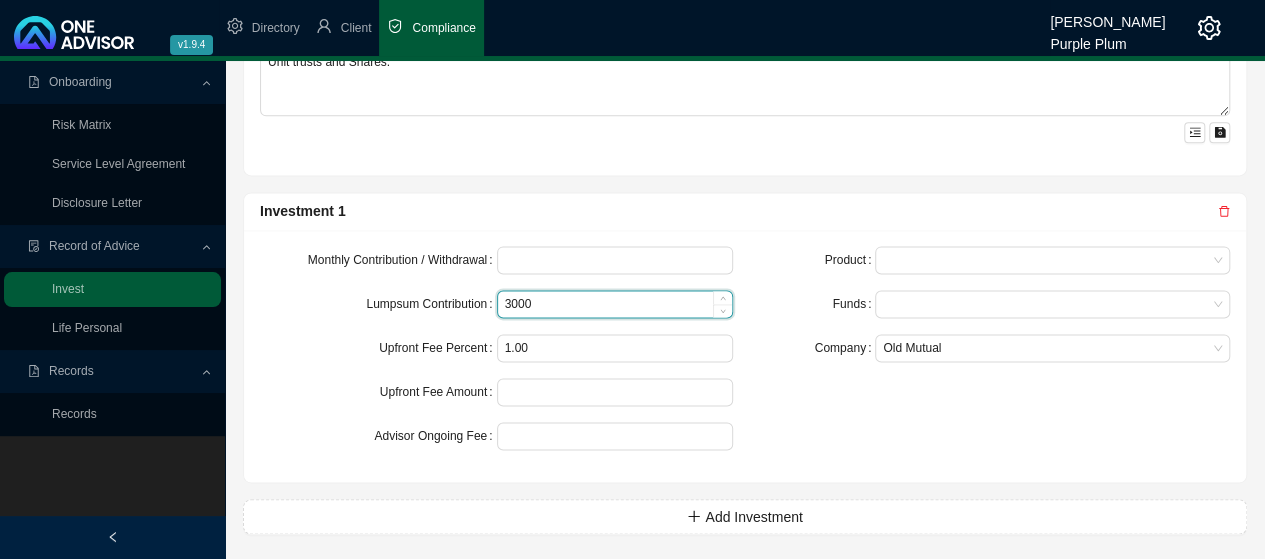 click on "3000" at bounding box center [615, 304] 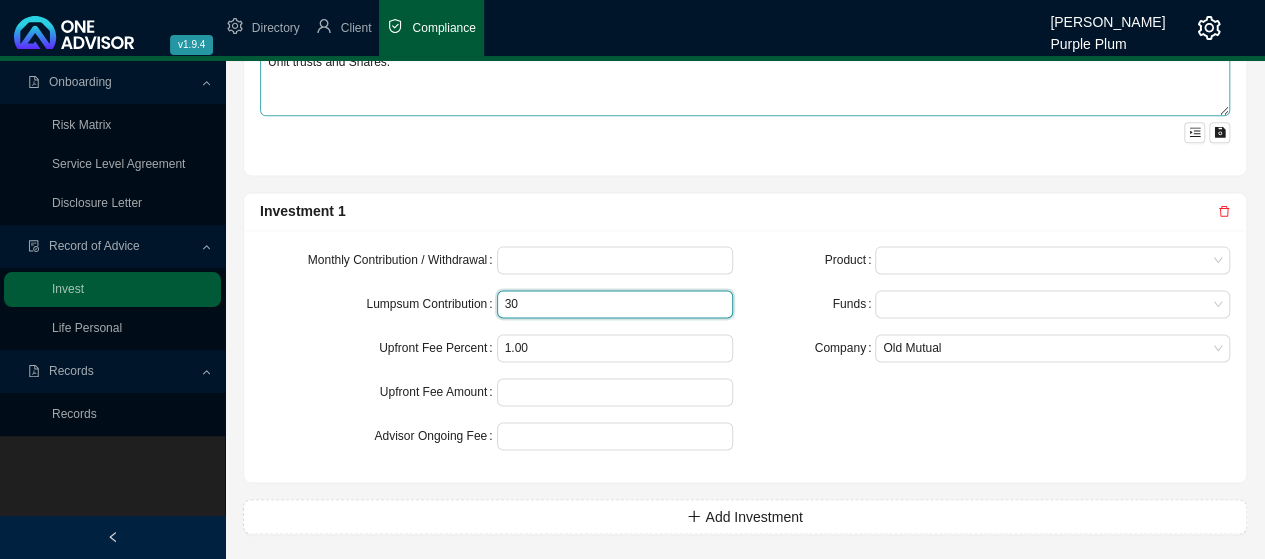 type on "3" 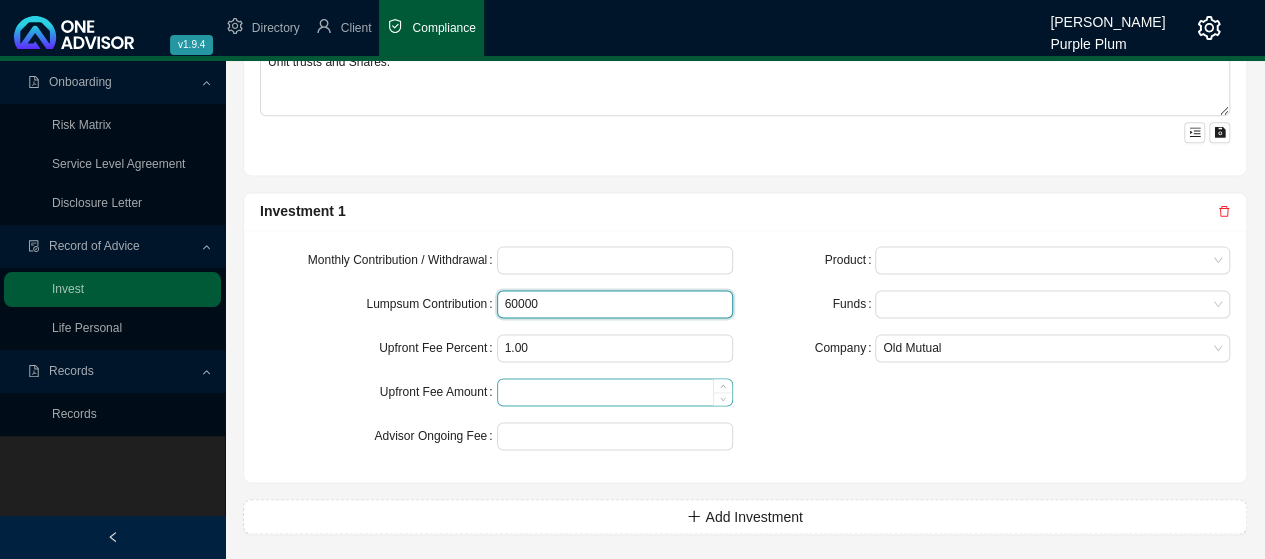 type on "60000" 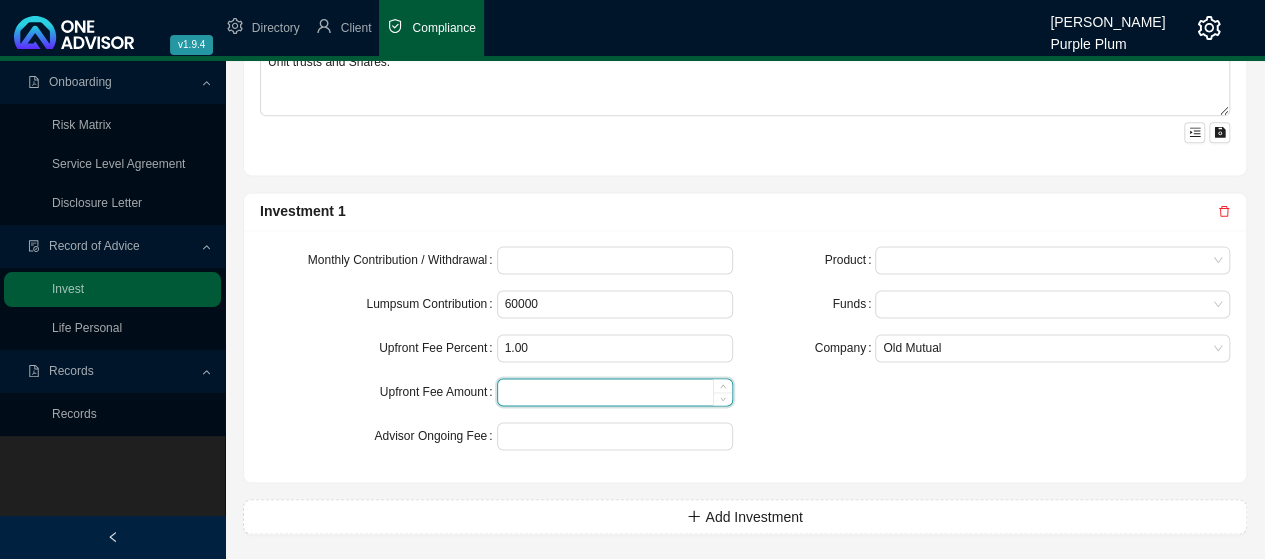 click at bounding box center [615, 392] 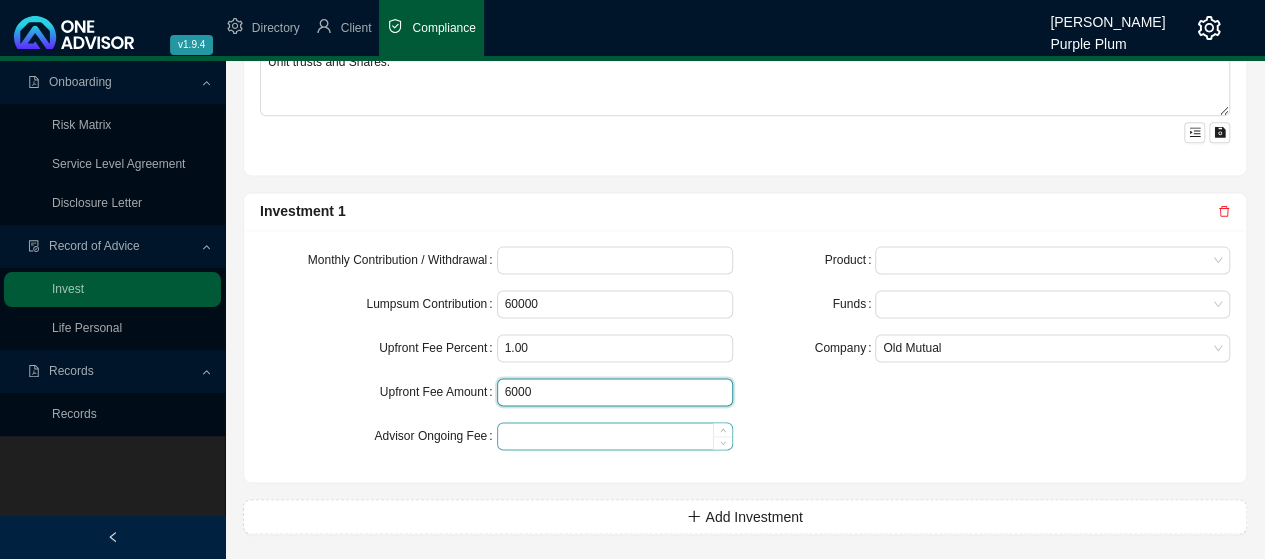 type on "6000" 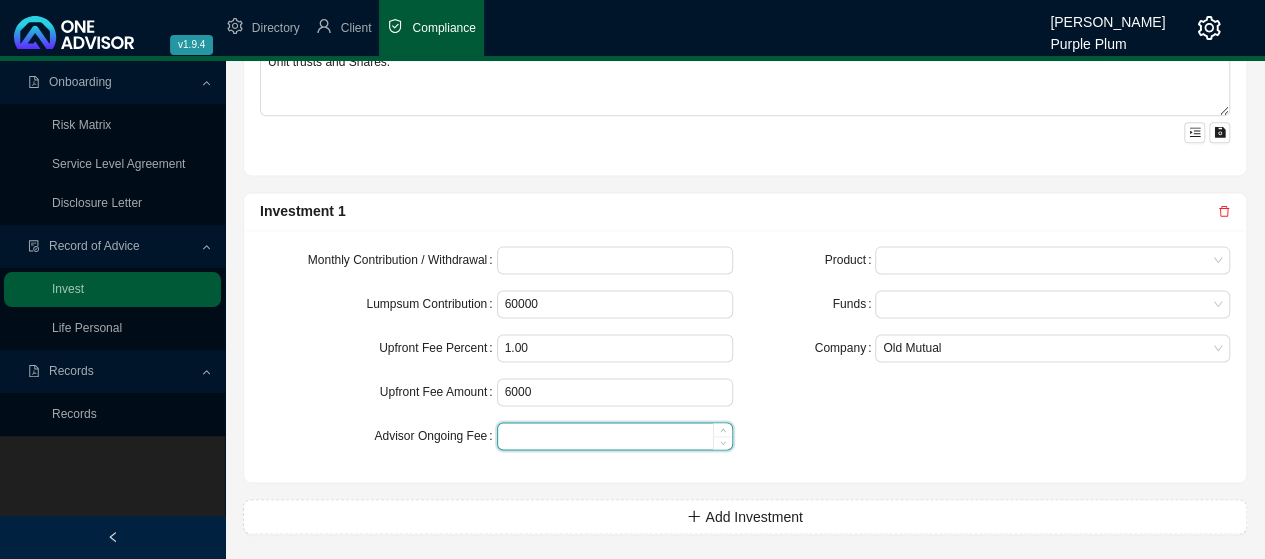 click at bounding box center (615, 436) 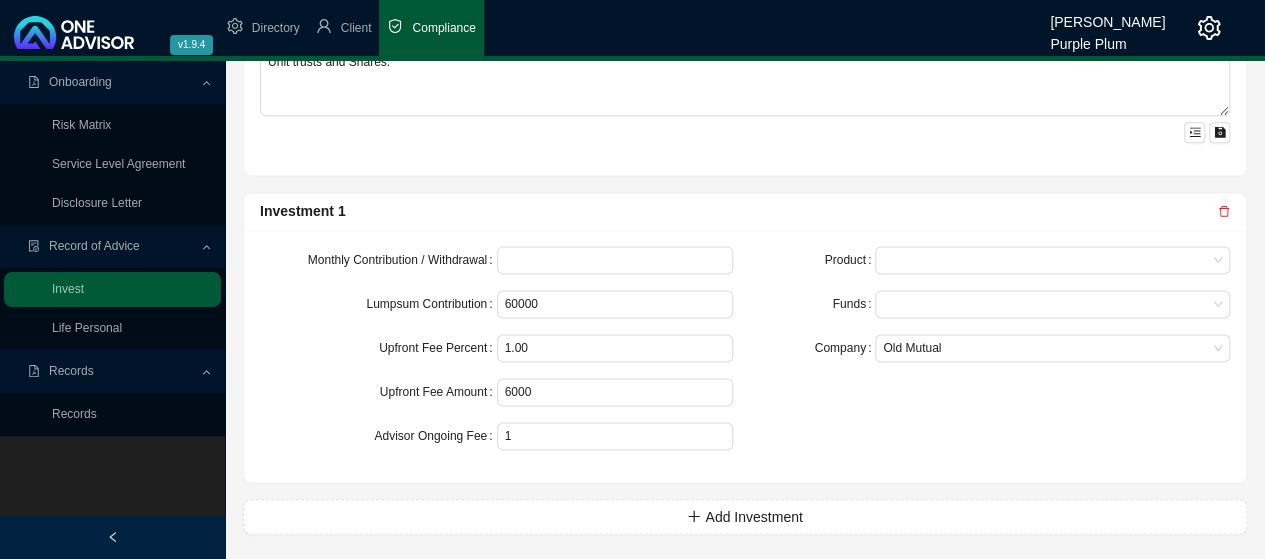 type on "1.00" 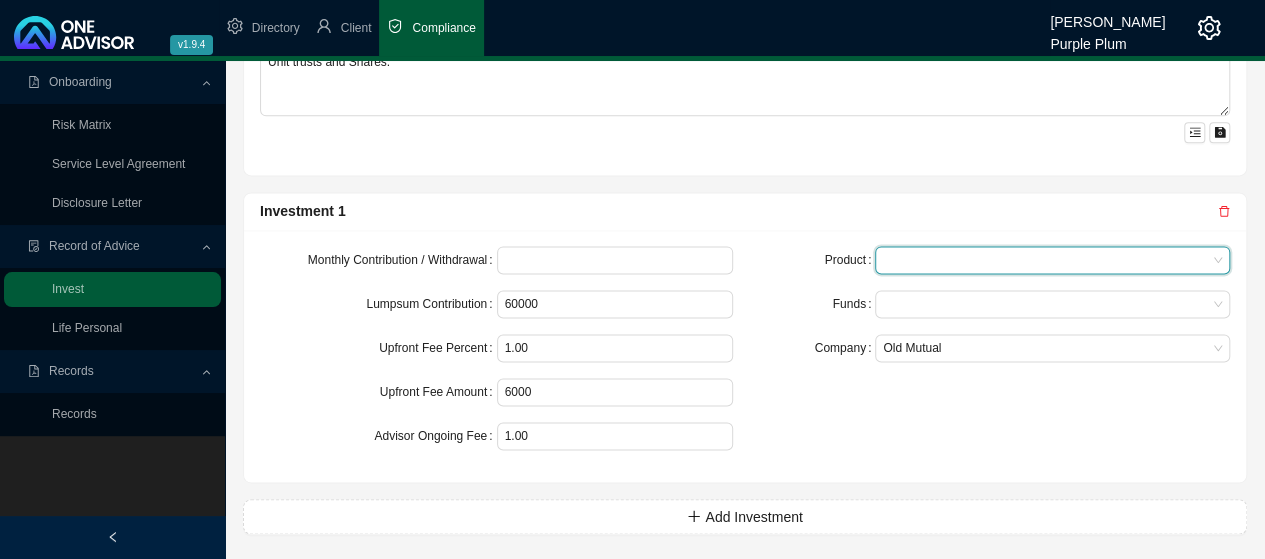 click at bounding box center (1052, 260) 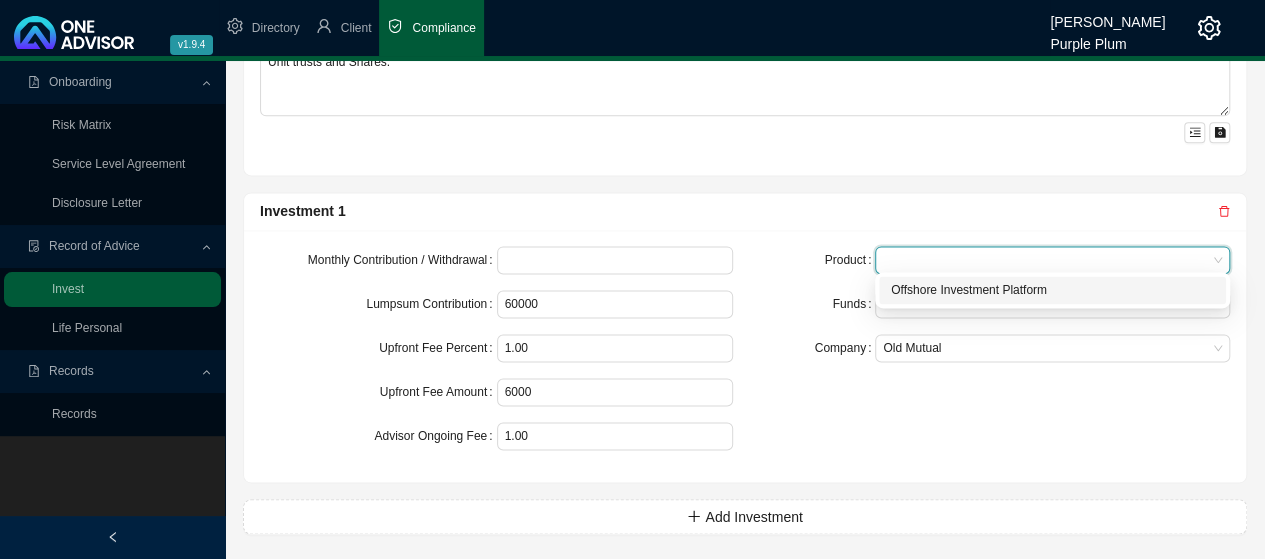 click on "Offshore Investment Platform" at bounding box center [1052, 290] 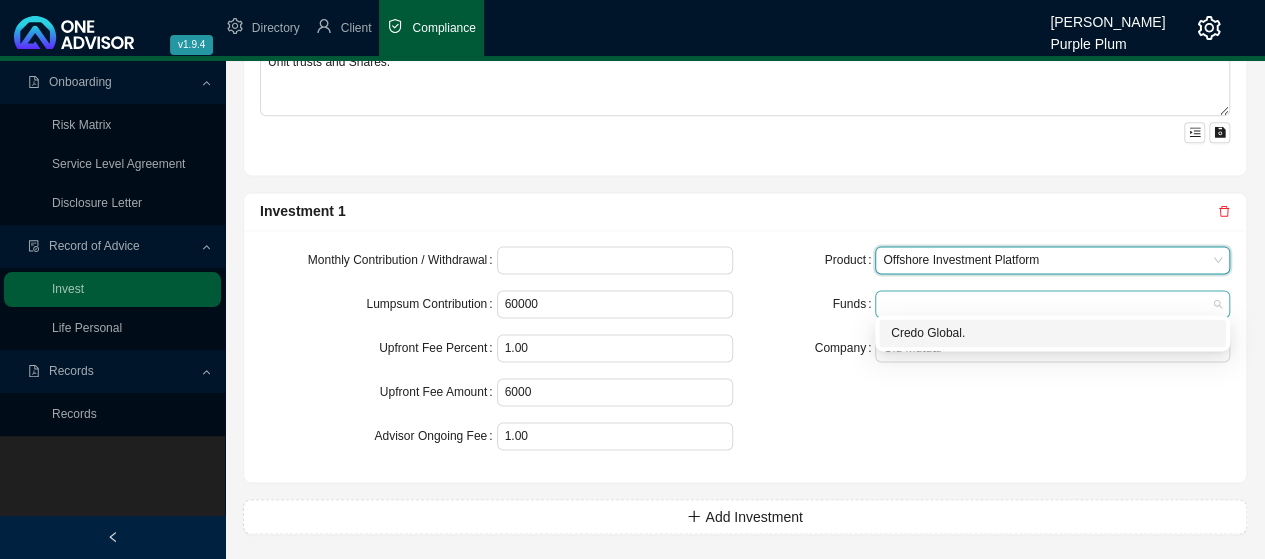 click at bounding box center [1052, 304] 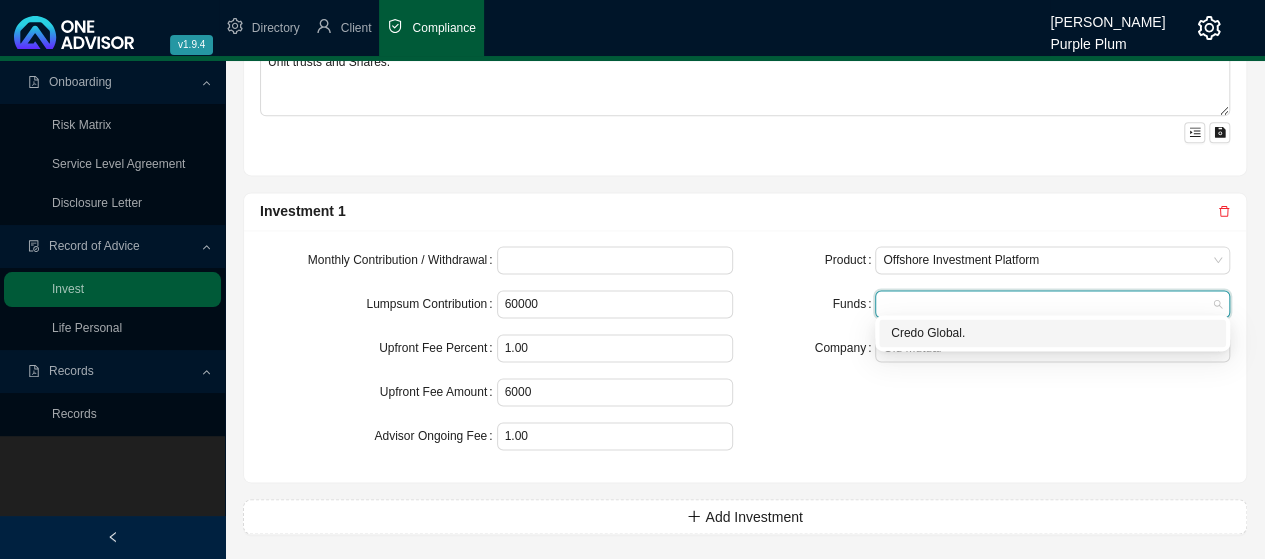 click on "Credo Global." at bounding box center [1052, 333] 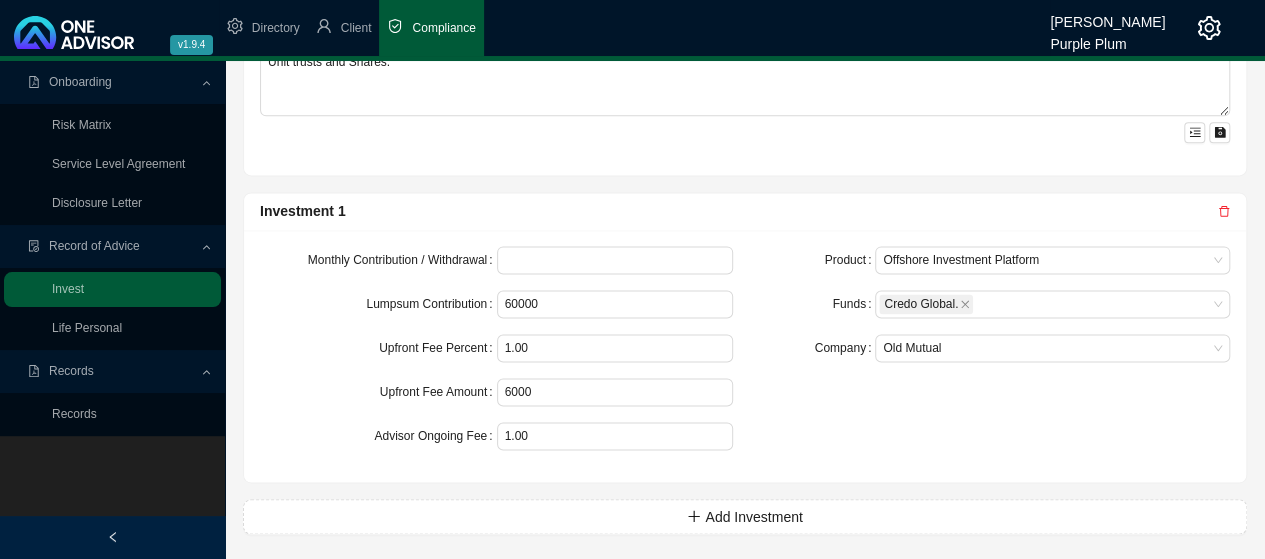 drag, startPoint x: 1170, startPoint y: 389, endPoint x: 1172, endPoint y: 365, distance: 24.083189 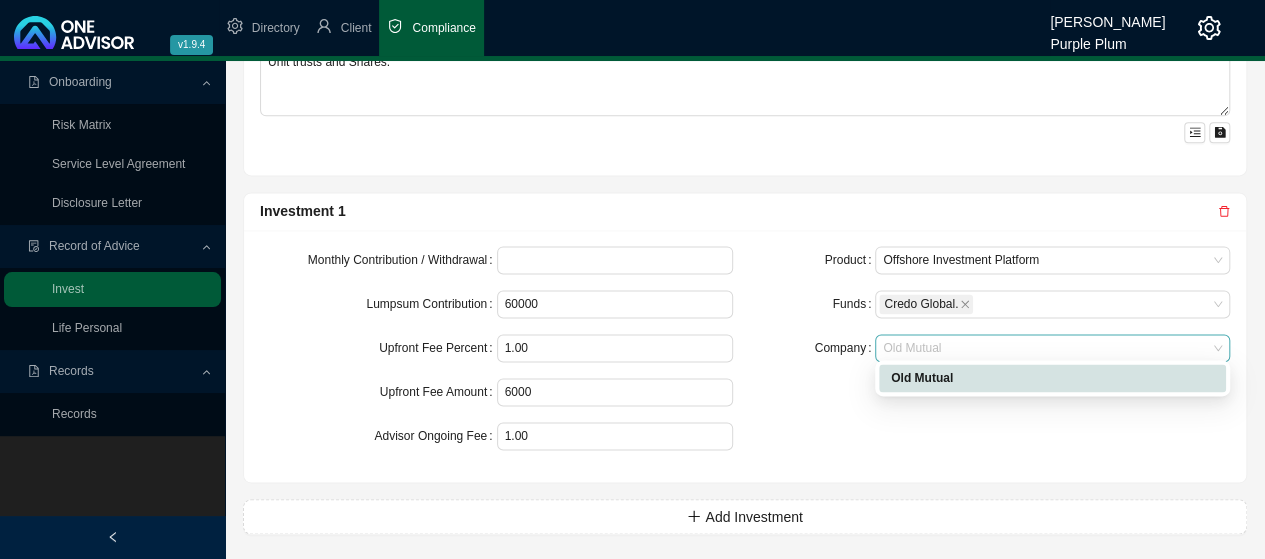 click on "Old Mutual" at bounding box center [1052, 348] 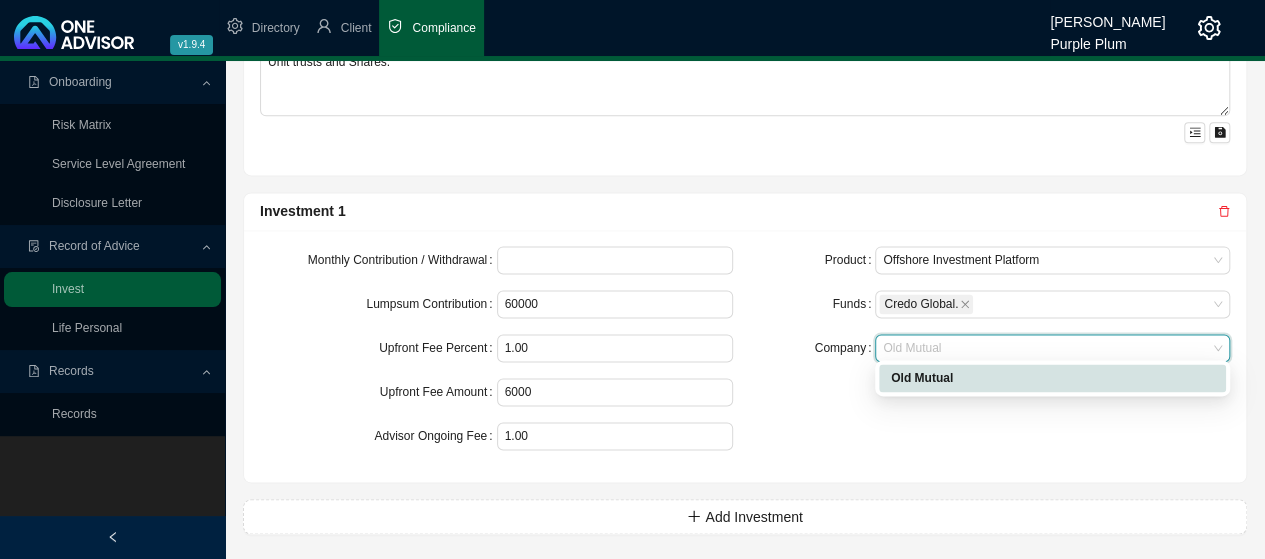 click on "Product Offshore Investment Platform Funds Credo Global.   Company Old Mutual" at bounding box center [993, 356] 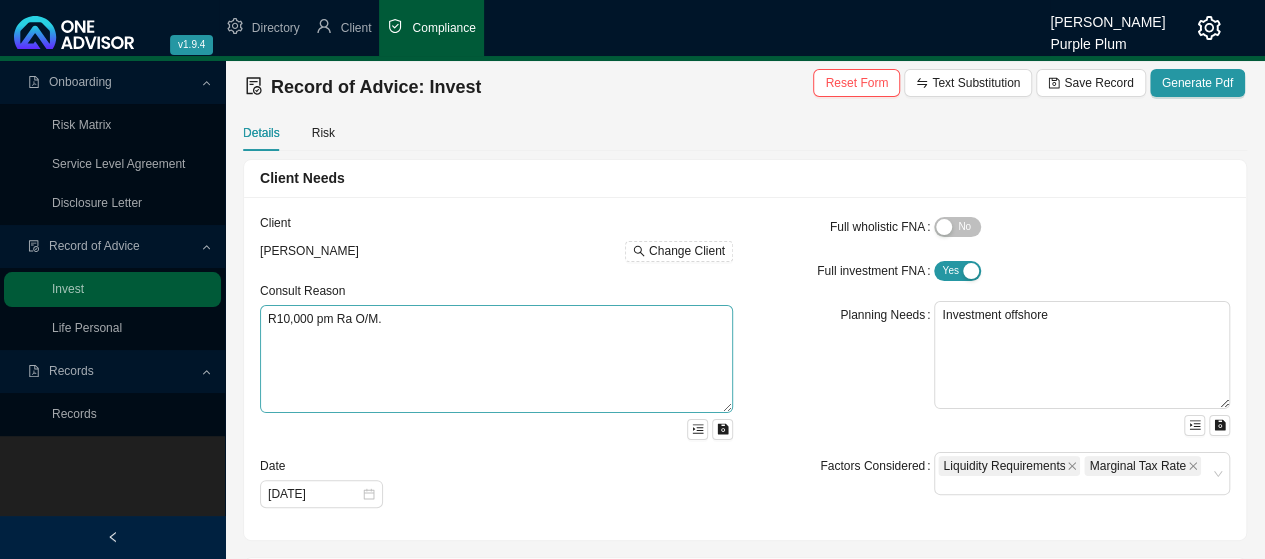 scroll, scrollTop: 0, scrollLeft: 0, axis: both 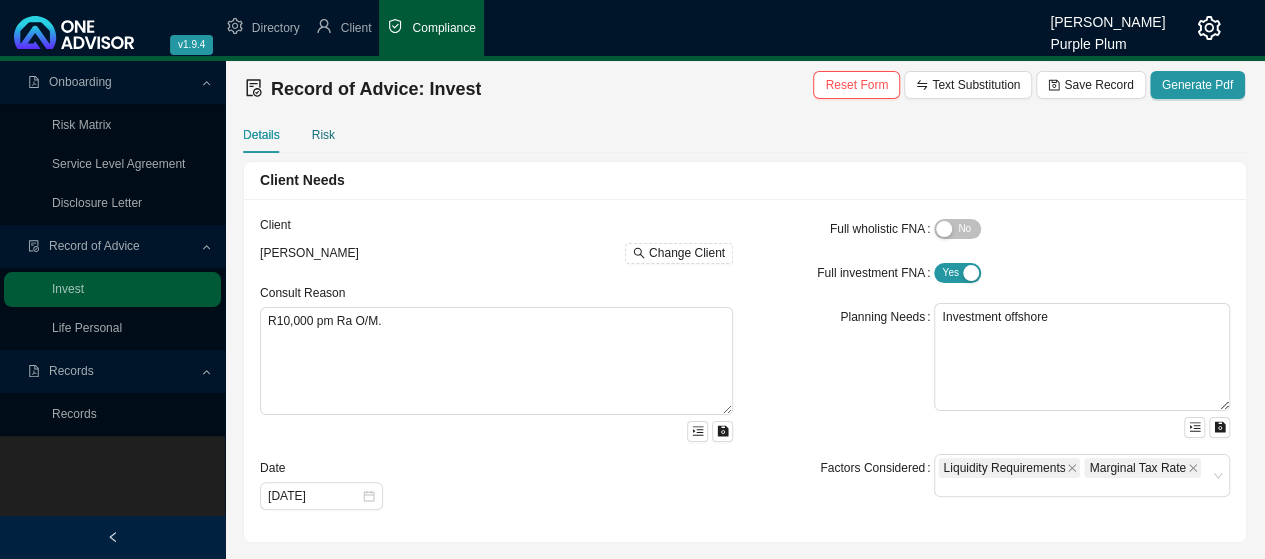 click on "Risk" at bounding box center (323, 135) 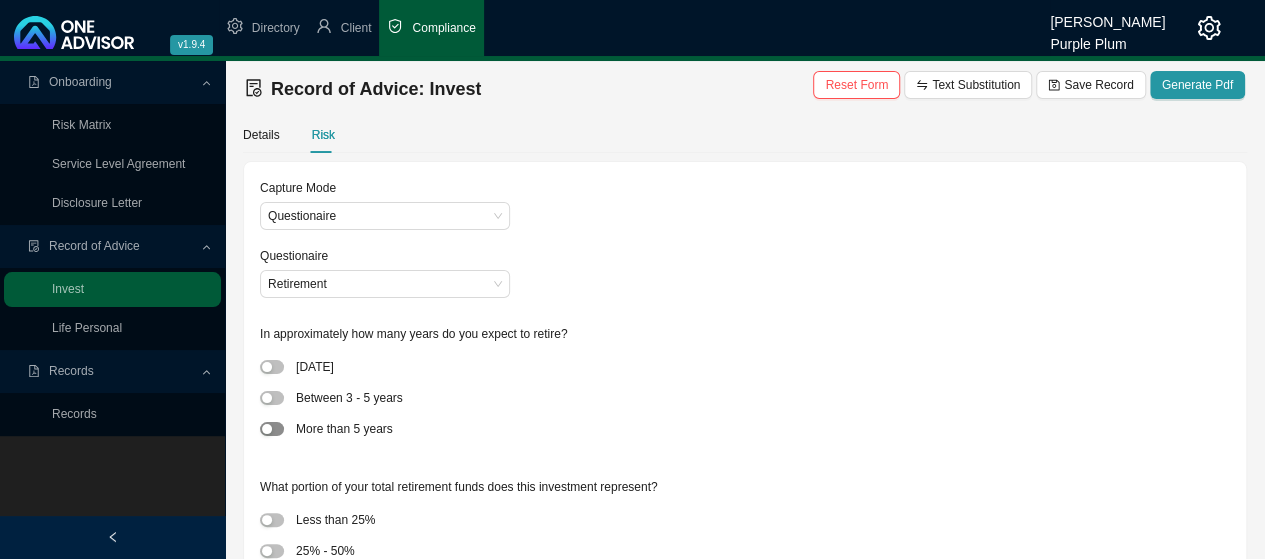 click at bounding box center (272, 429) 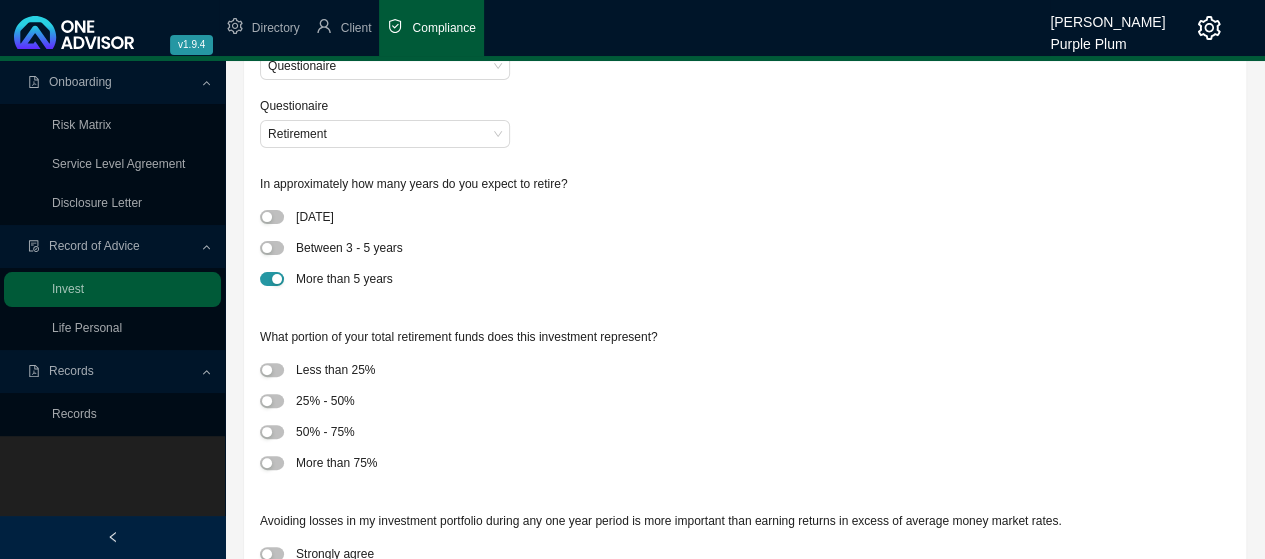 scroll, scrollTop: 0, scrollLeft: 0, axis: both 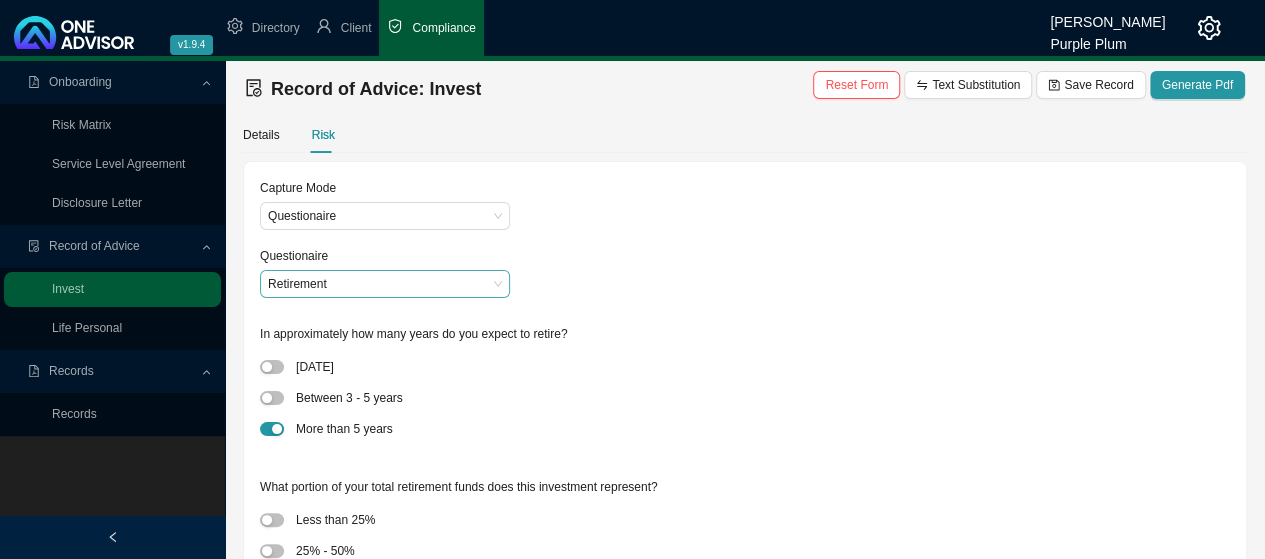 click on "Retirement" at bounding box center (385, 284) 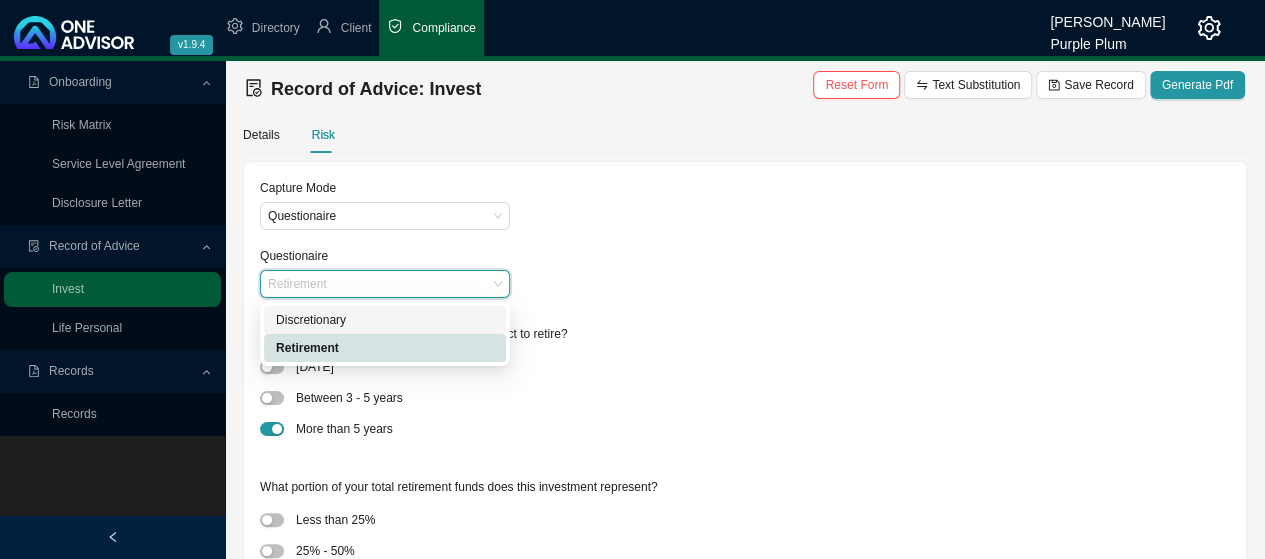 click on "Discretionary" at bounding box center (385, 320) 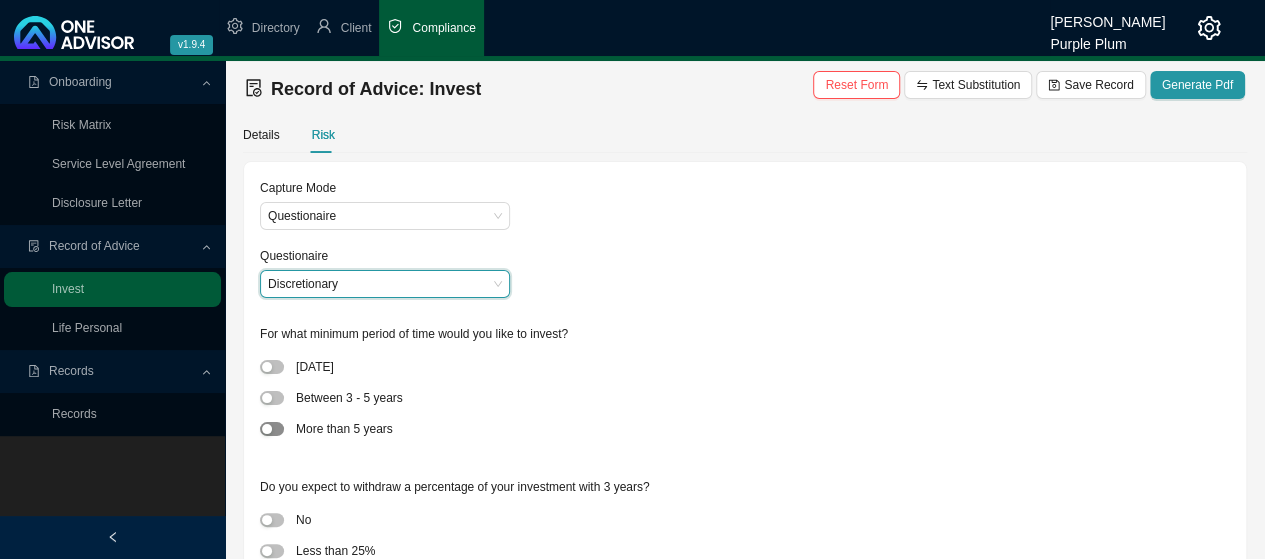 click at bounding box center [272, 429] 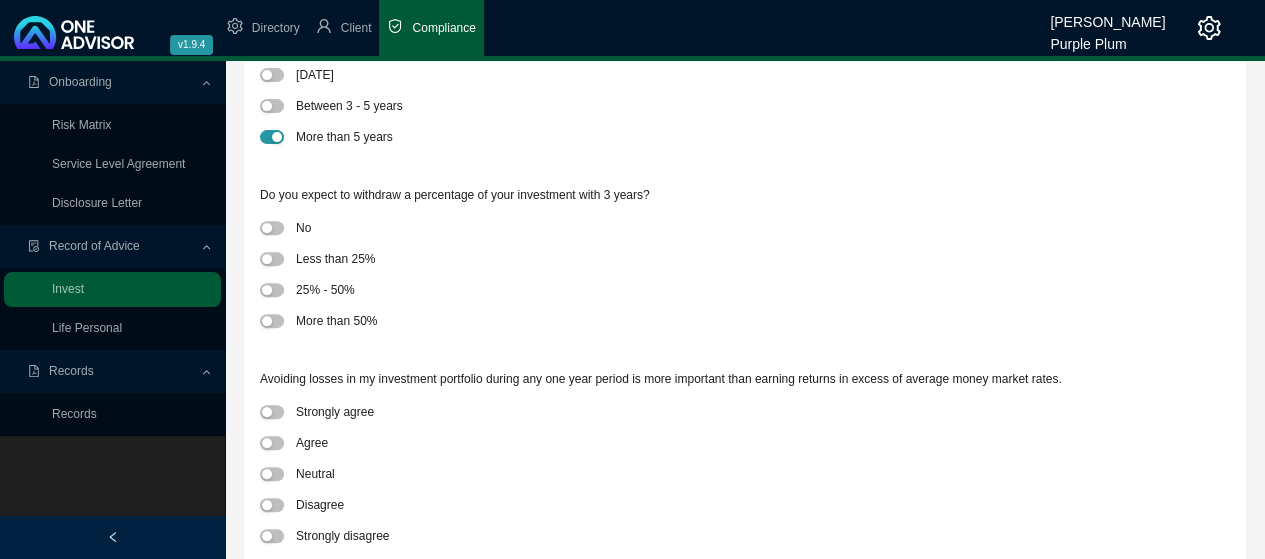 scroll, scrollTop: 300, scrollLeft: 0, axis: vertical 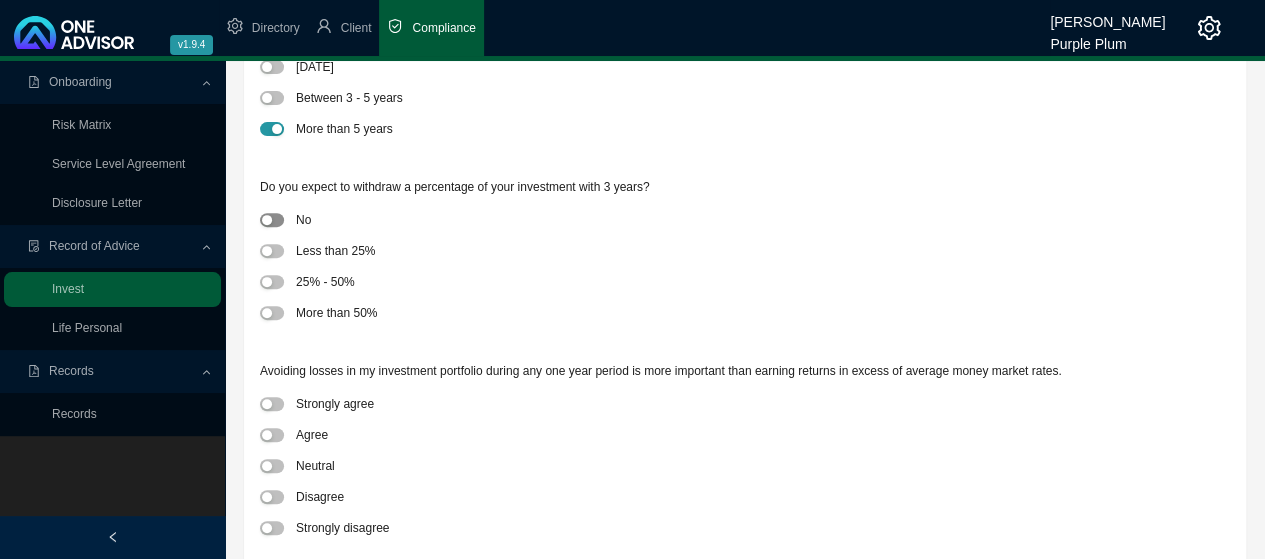 click at bounding box center [272, 220] 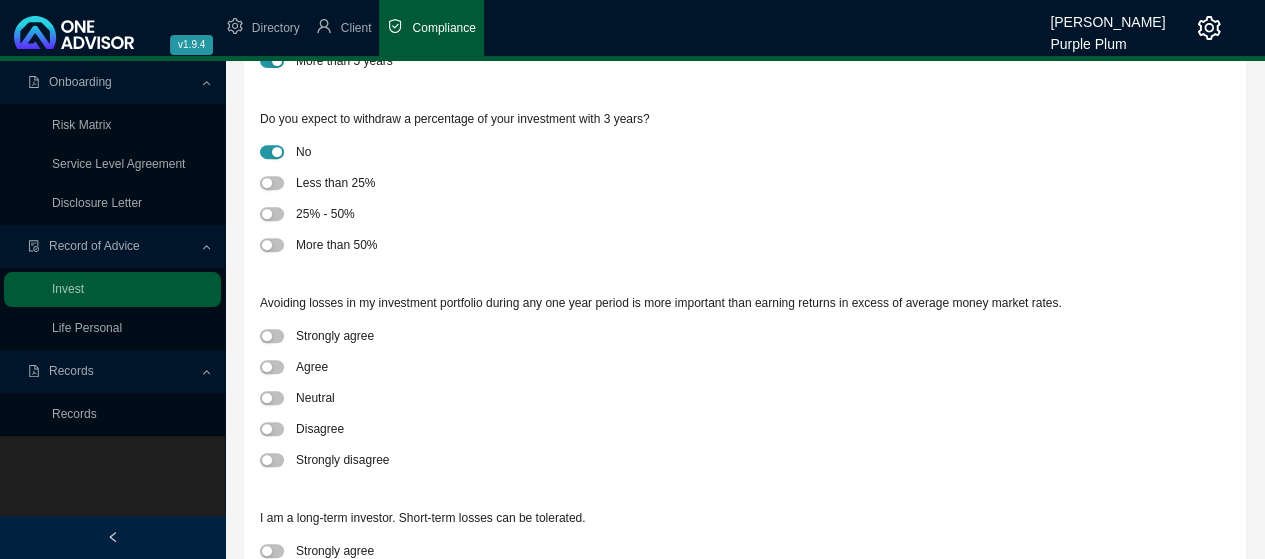 scroll, scrollTop: 400, scrollLeft: 0, axis: vertical 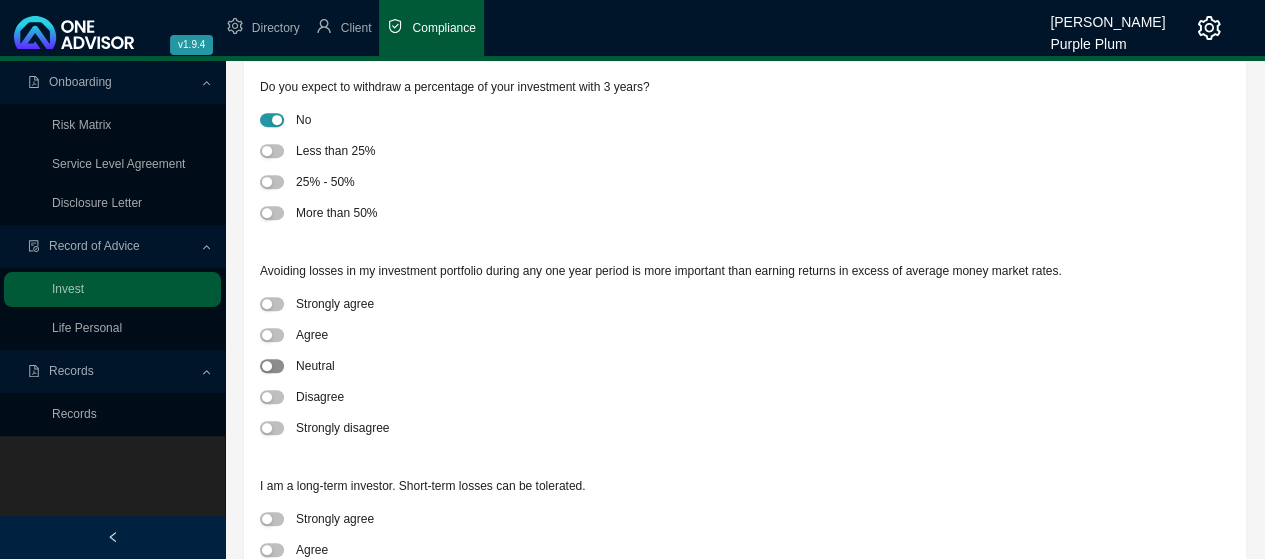 click at bounding box center [272, 366] 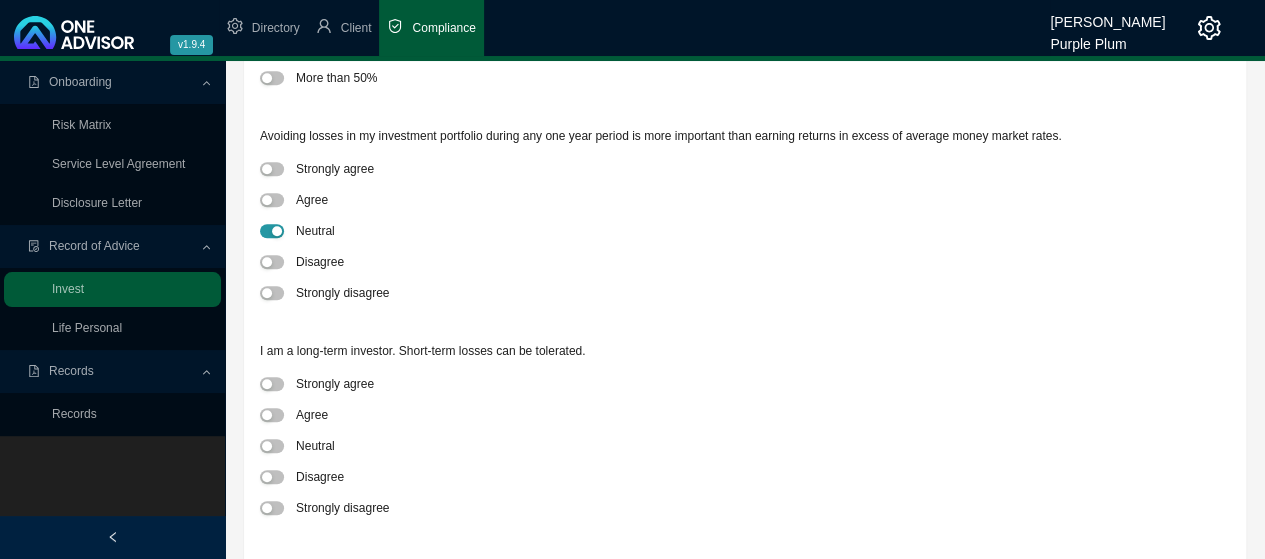 scroll, scrollTop: 600, scrollLeft: 0, axis: vertical 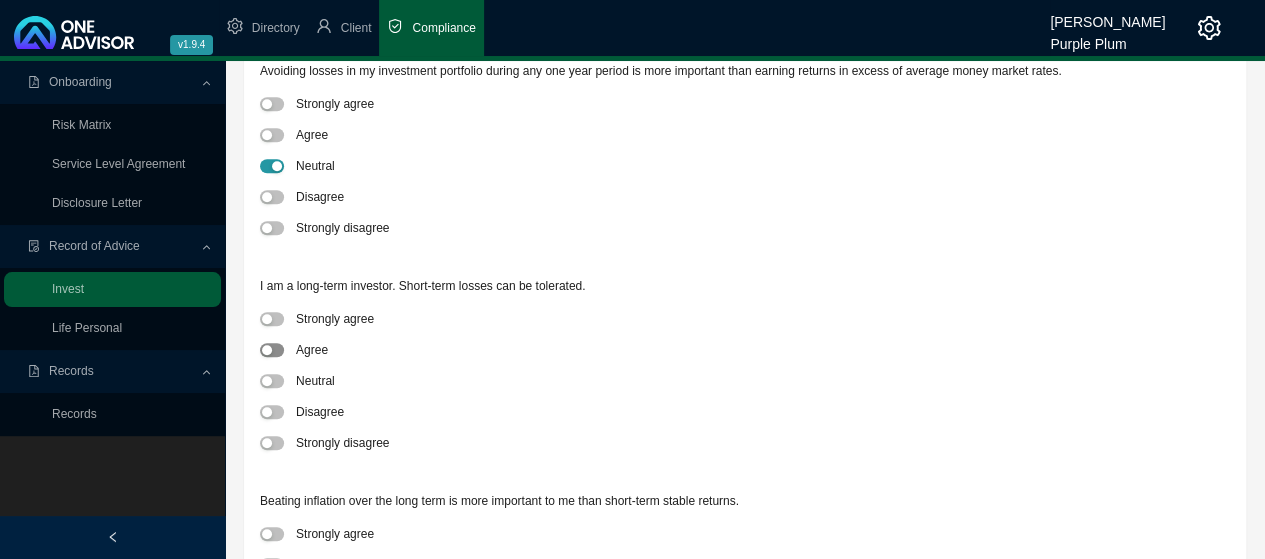 click at bounding box center [272, 350] 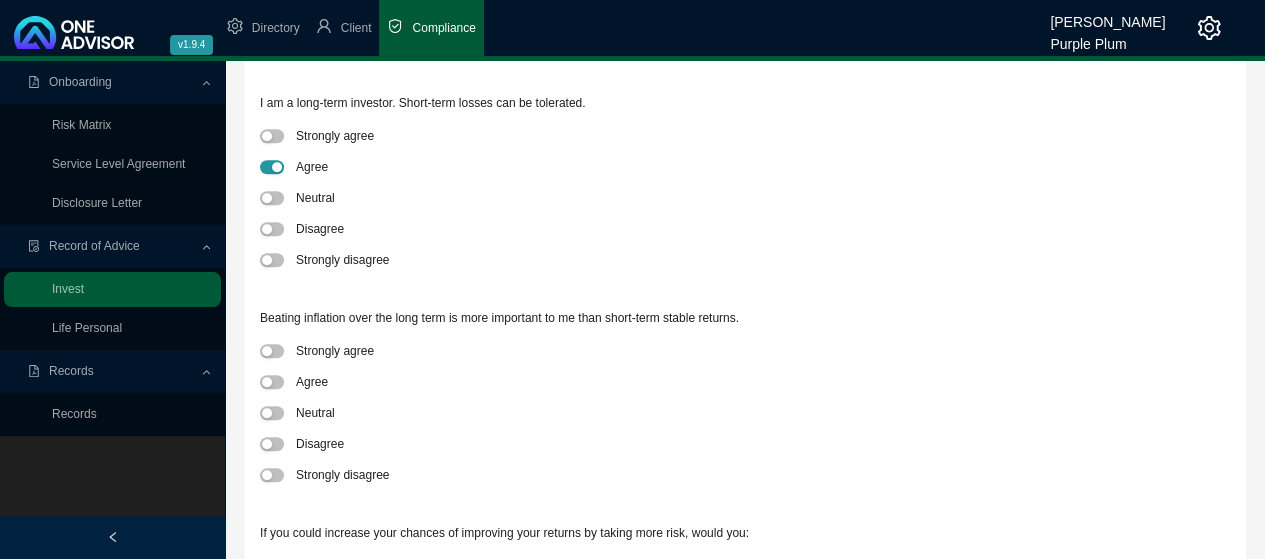 scroll, scrollTop: 900, scrollLeft: 0, axis: vertical 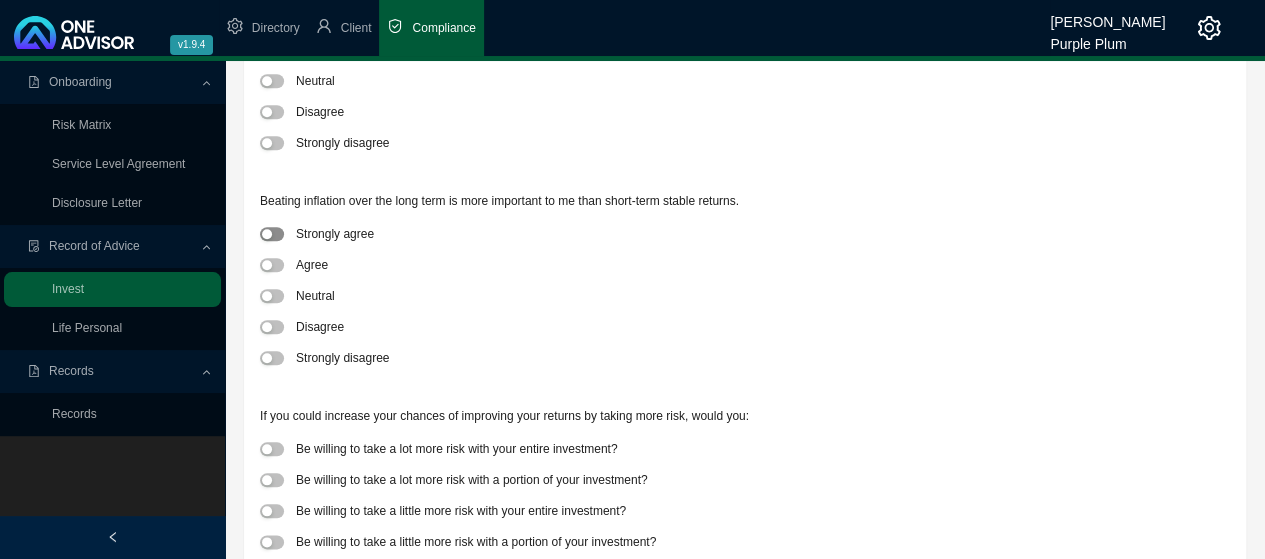 click at bounding box center (272, 234) 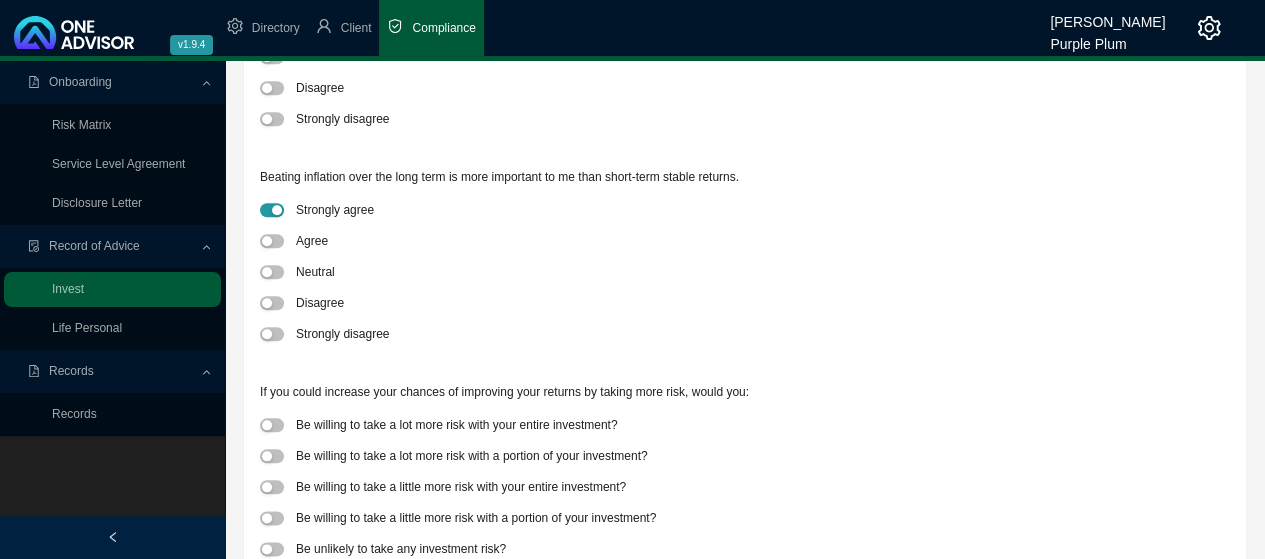 scroll, scrollTop: 968, scrollLeft: 0, axis: vertical 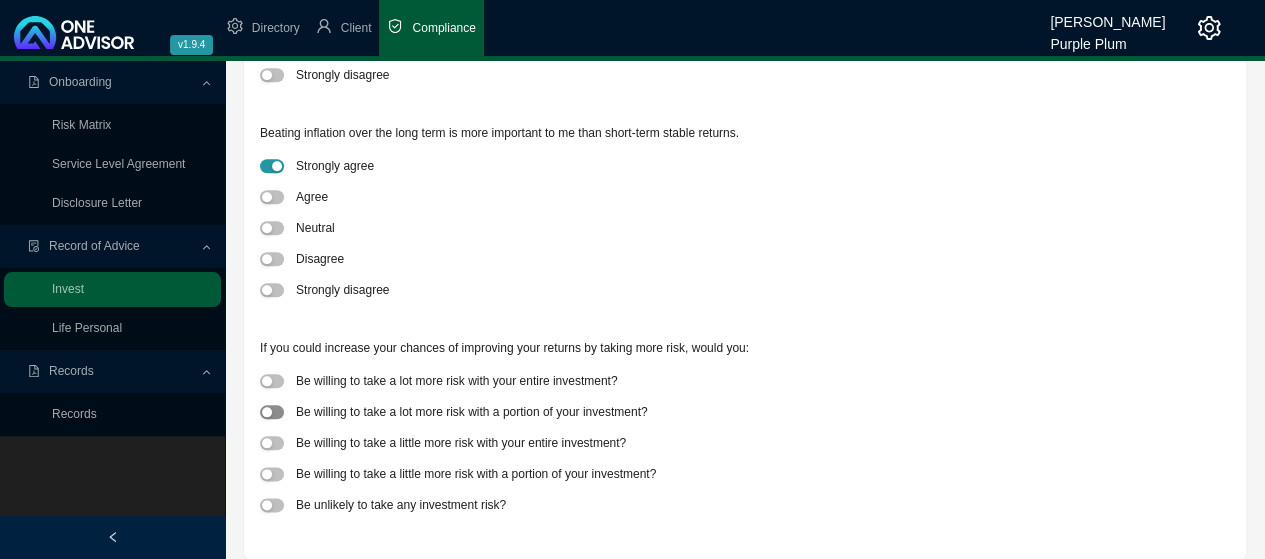 click at bounding box center (267, 412) 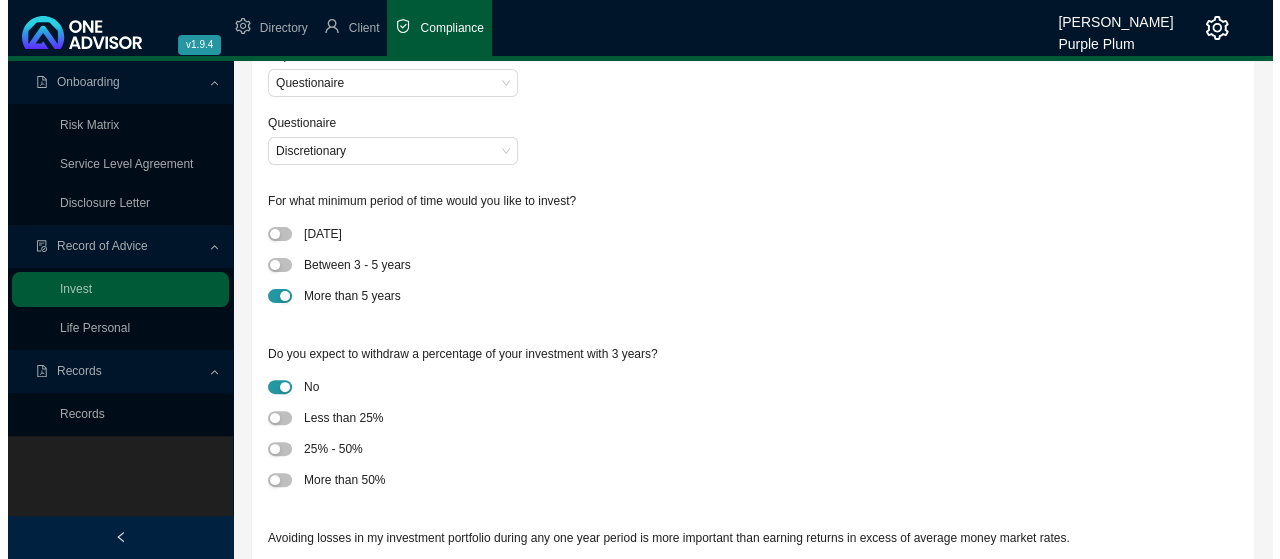 scroll, scrollTop: 0, scrollLeft: 0, axis: both 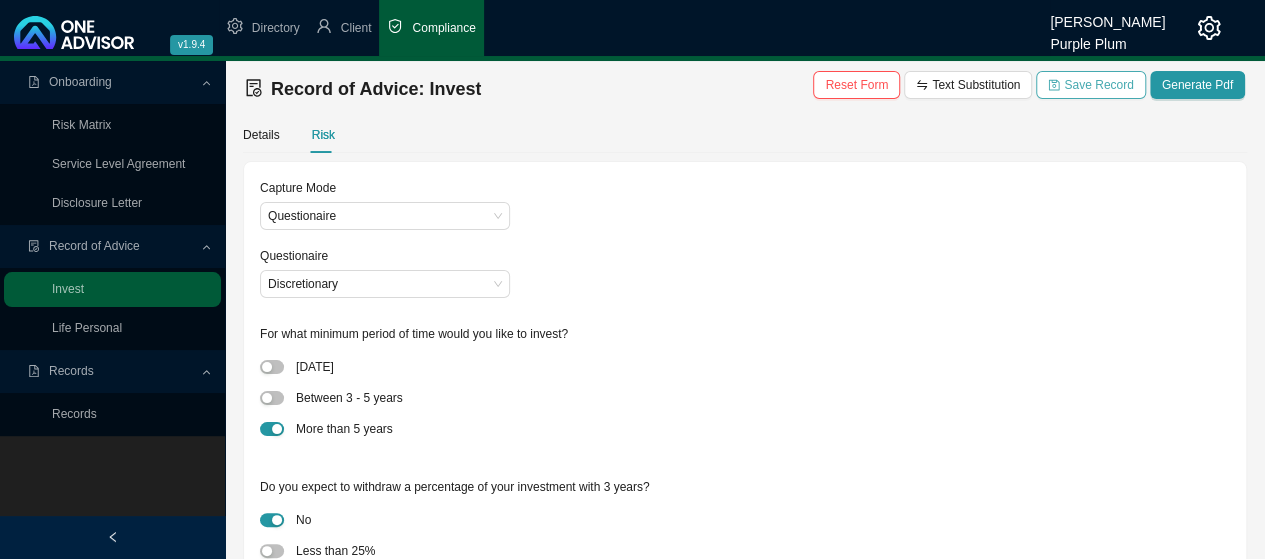 click on "Save Record" at bounding box center [1098, 85] 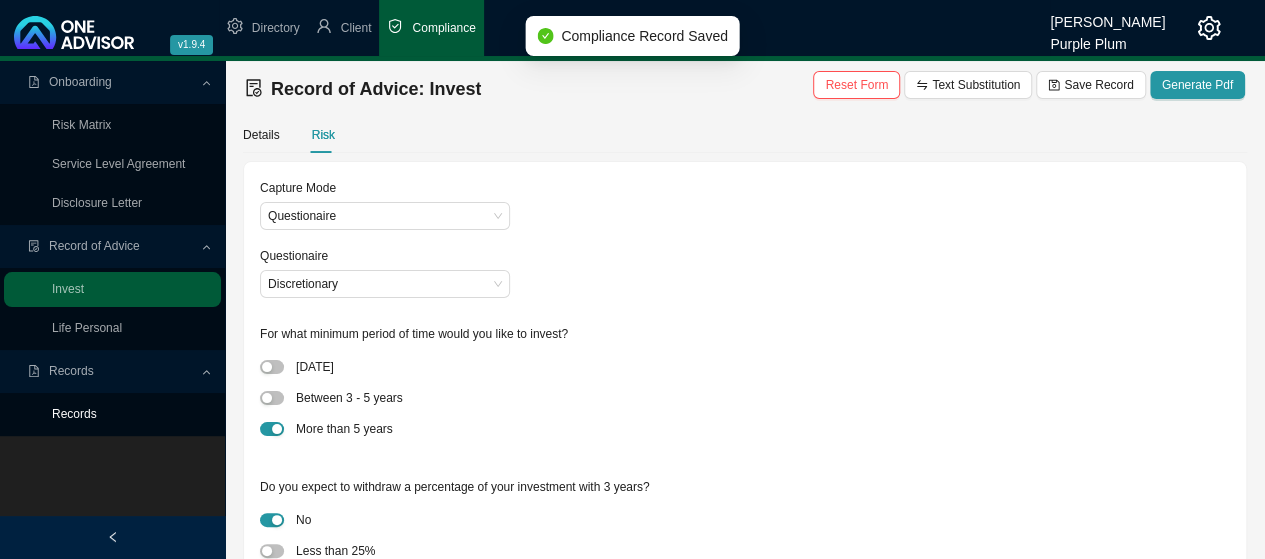 click on "Records" at bounding box center [74, 414] 